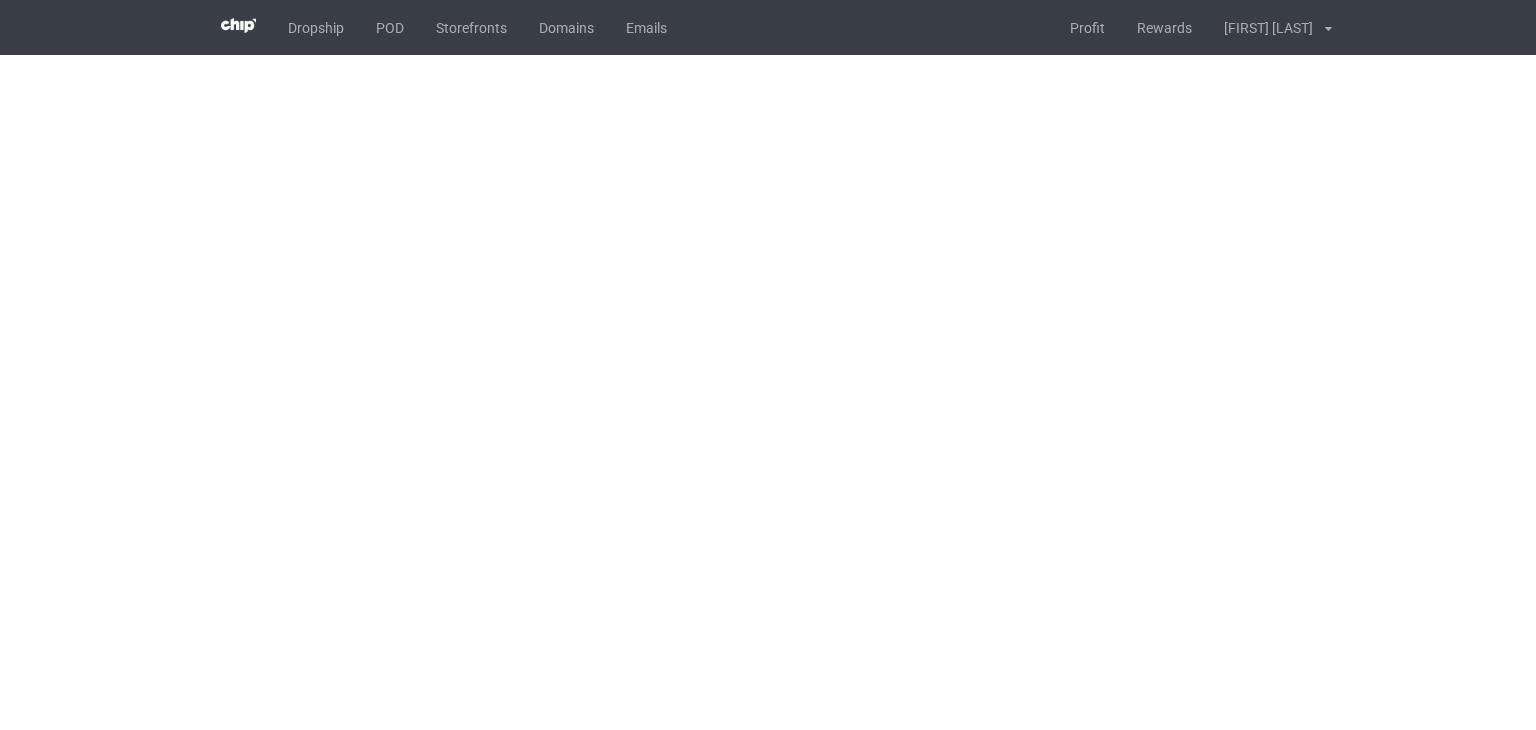 scroll, scrollTop: 0, scrollLeft: 0, axis: both 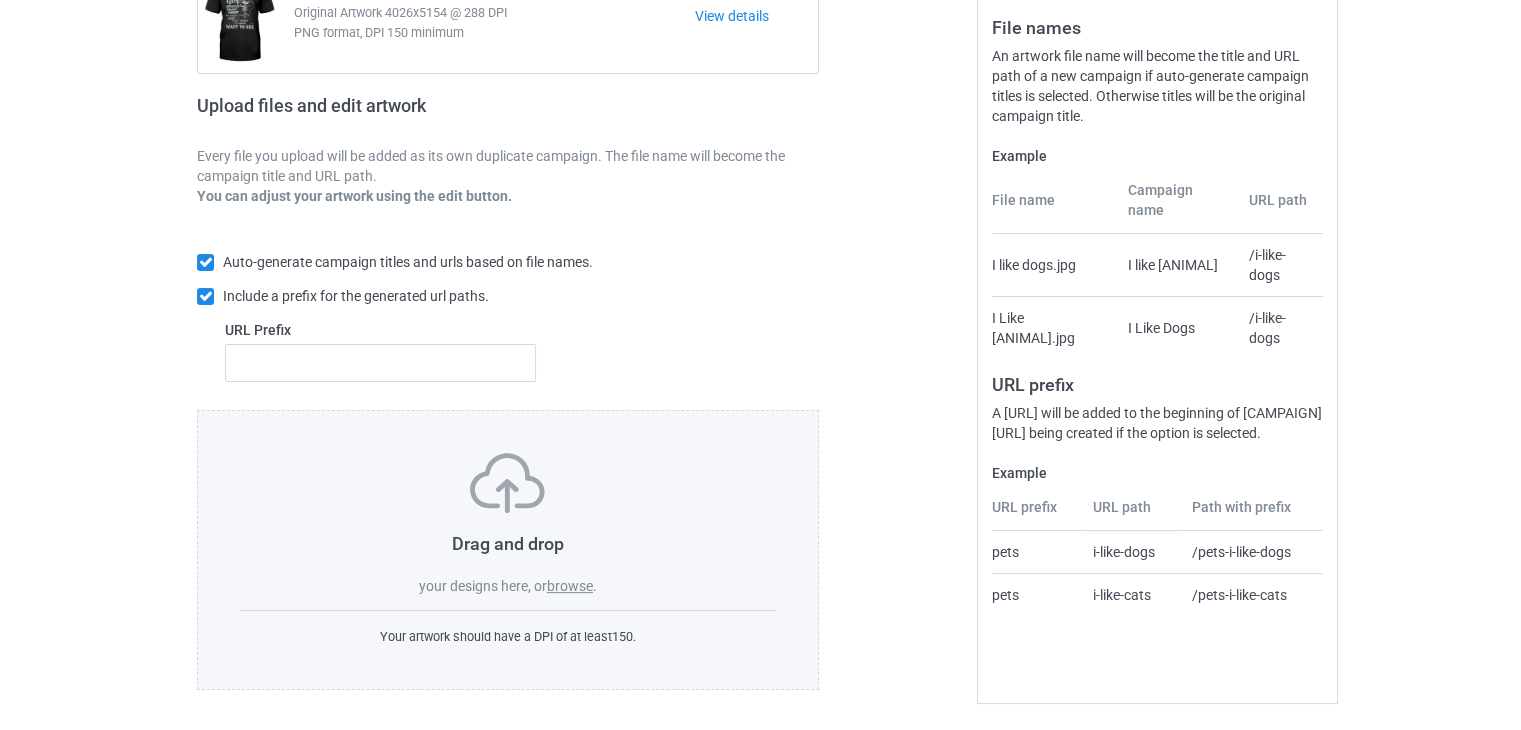 click on "browse" at bounding box center [570, 586] 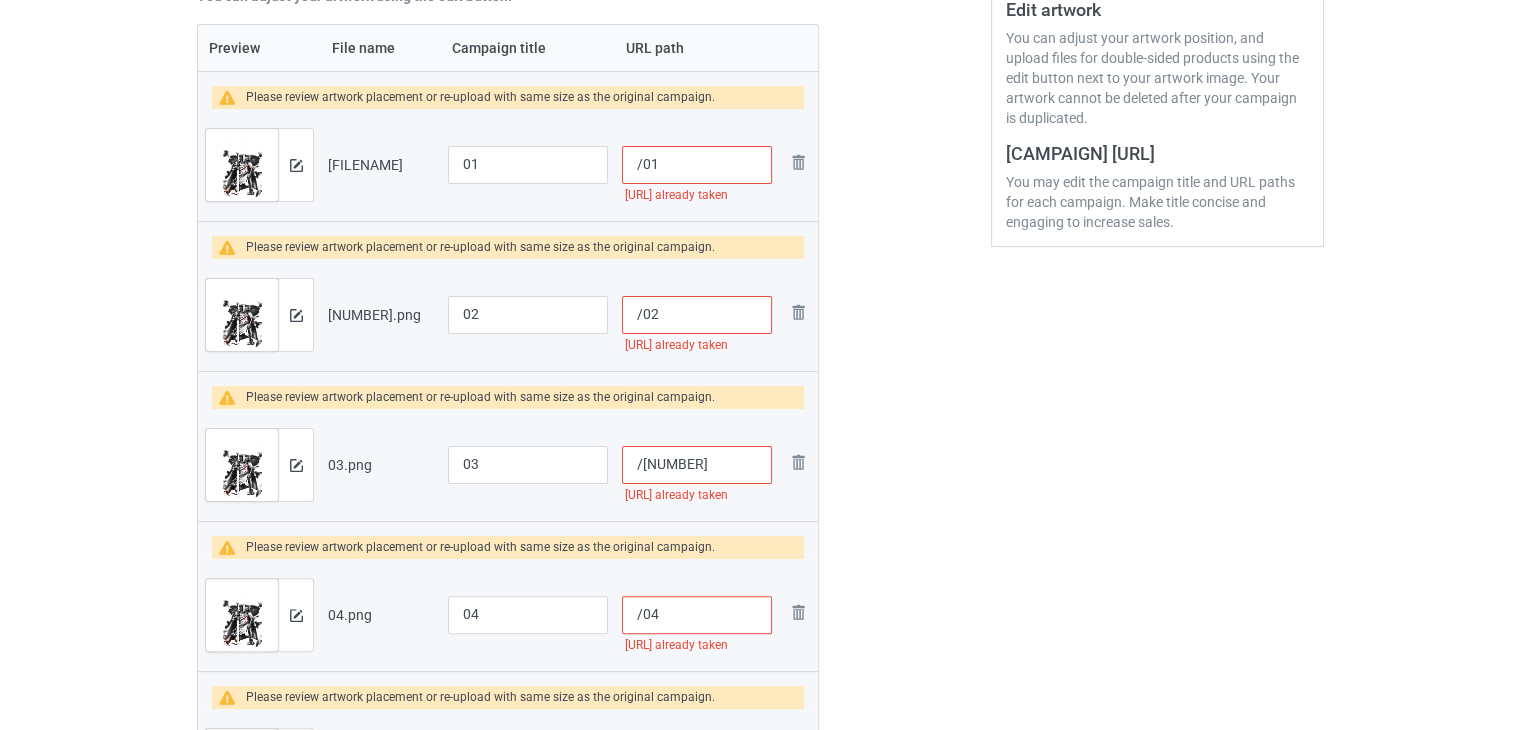 scroll, scrollTop: 542, scrollLeft: 0, axis: vertical 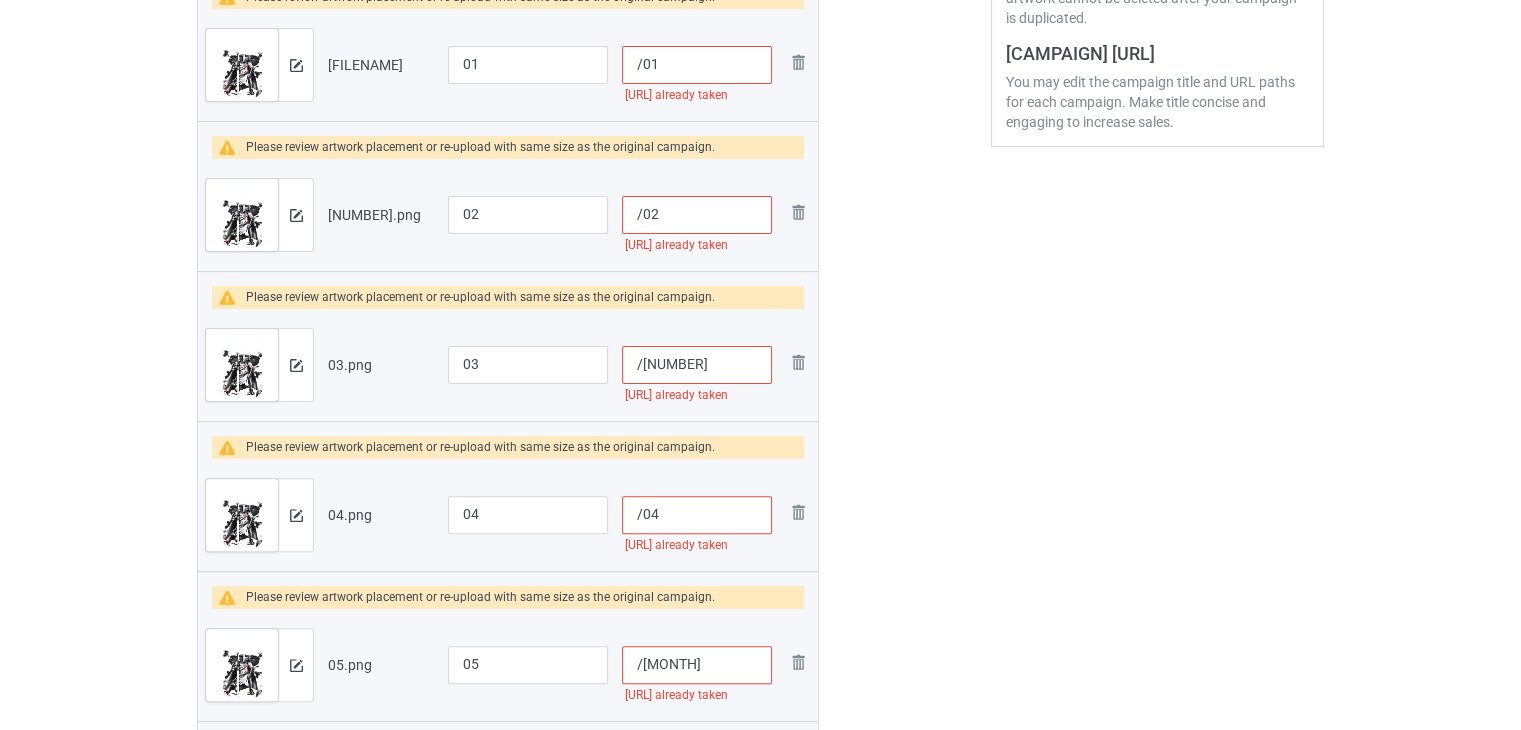 click on "/01" at bounding box center [697, 65] 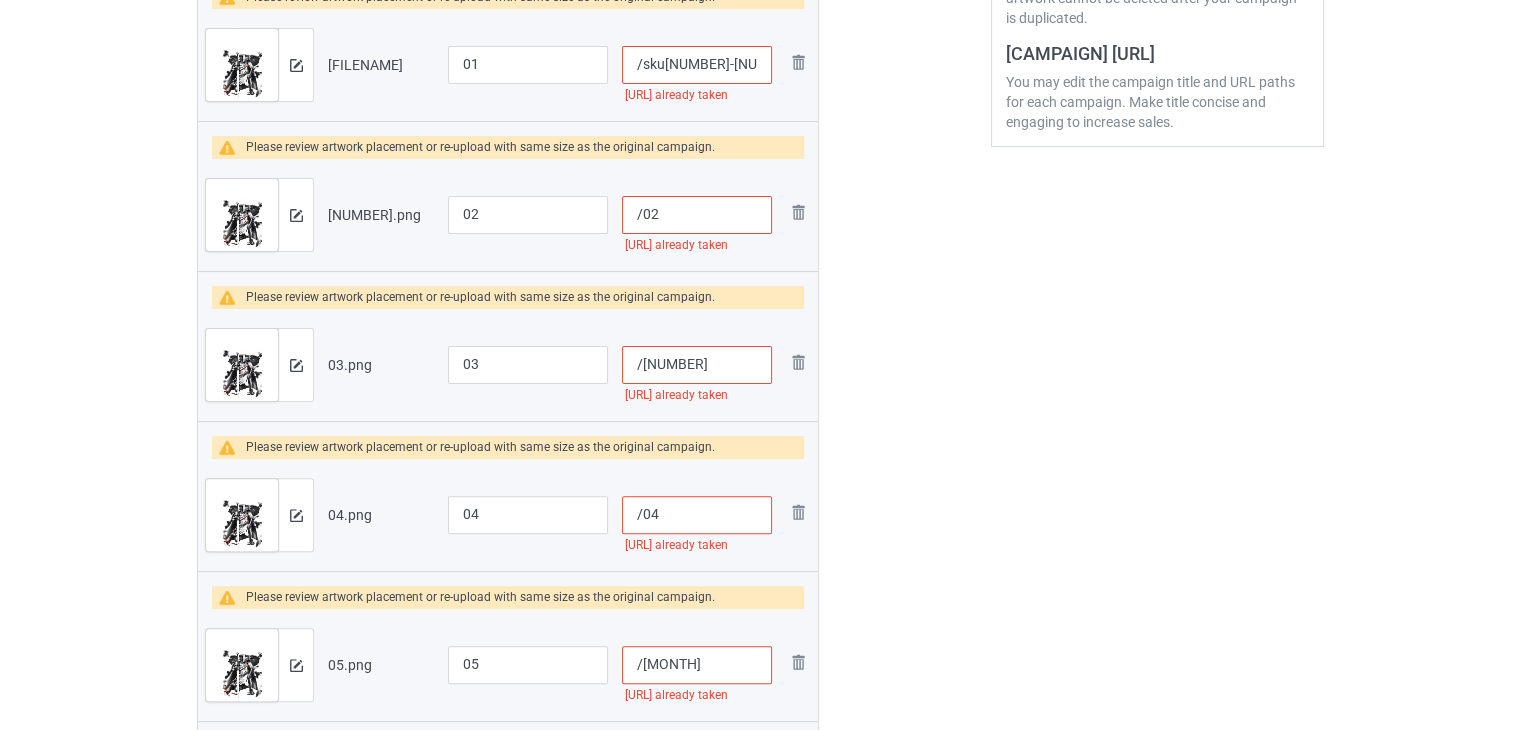 drag, startPoint x: 697, startPoint y: 64, endPoint x: 644, endPoint y: 55, distance: 53.75872 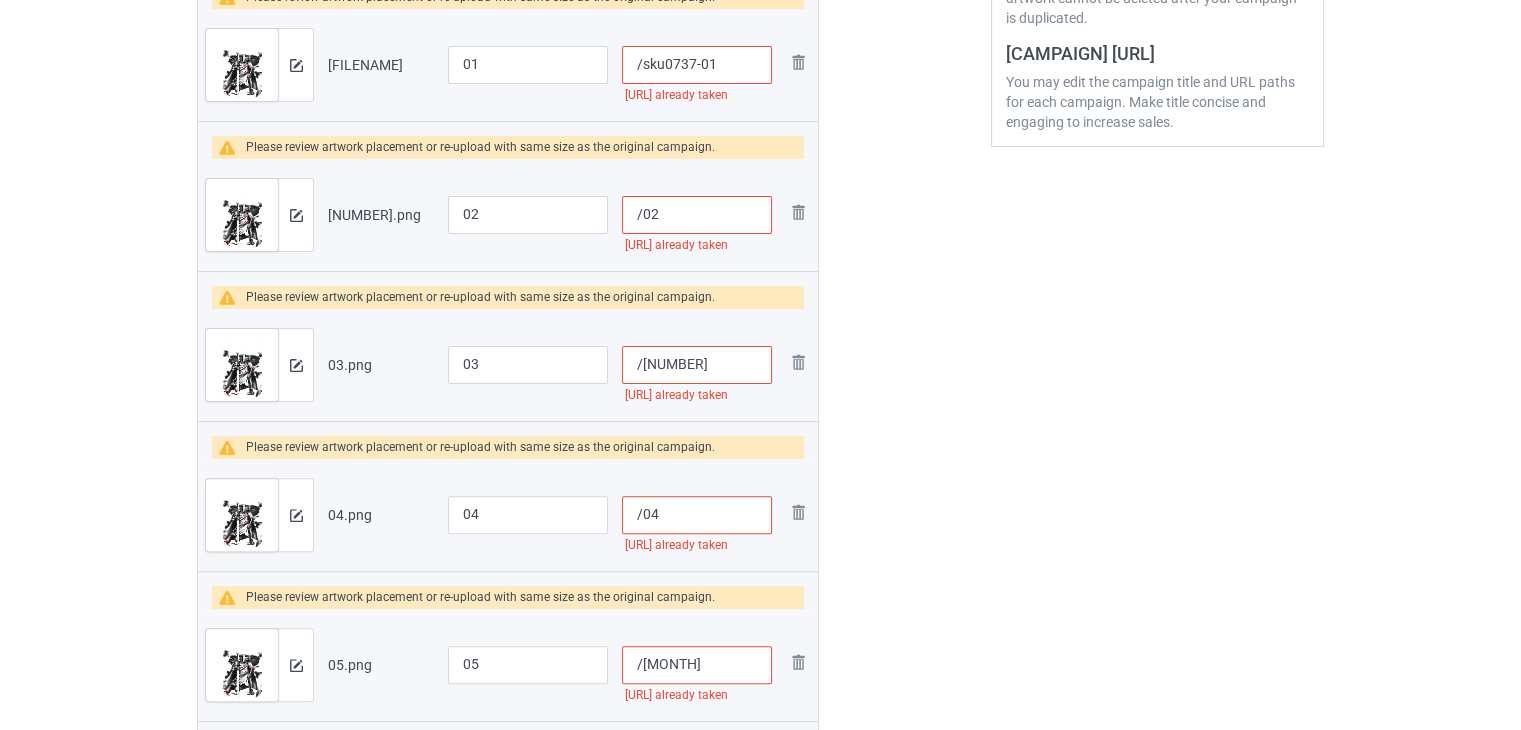 click on "/sku0737-01" at bounding box center [697, 65] 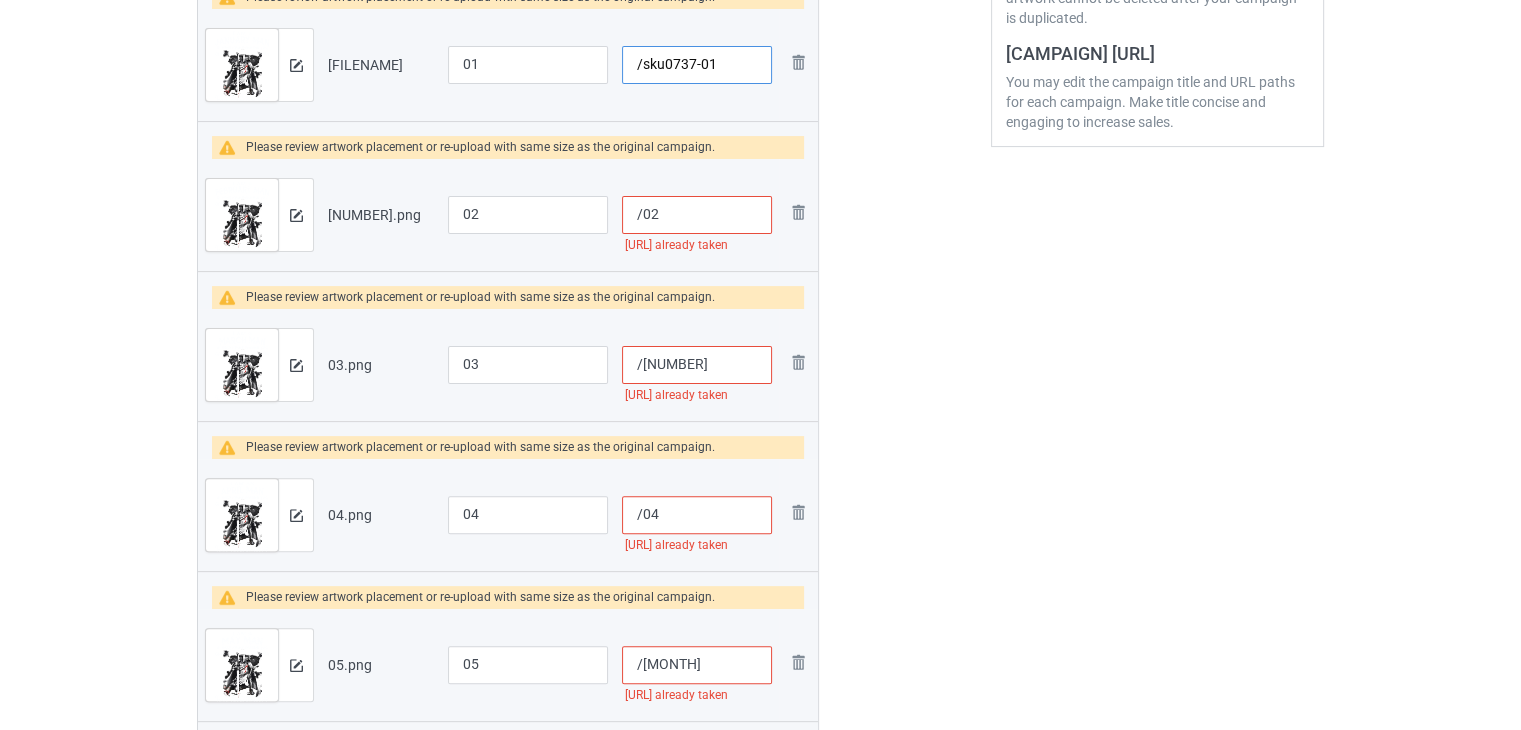 drag, startPoint x: 692, startPoint y: 61, endPoint x: 641, endPoint y: 52, distance: 51.78803 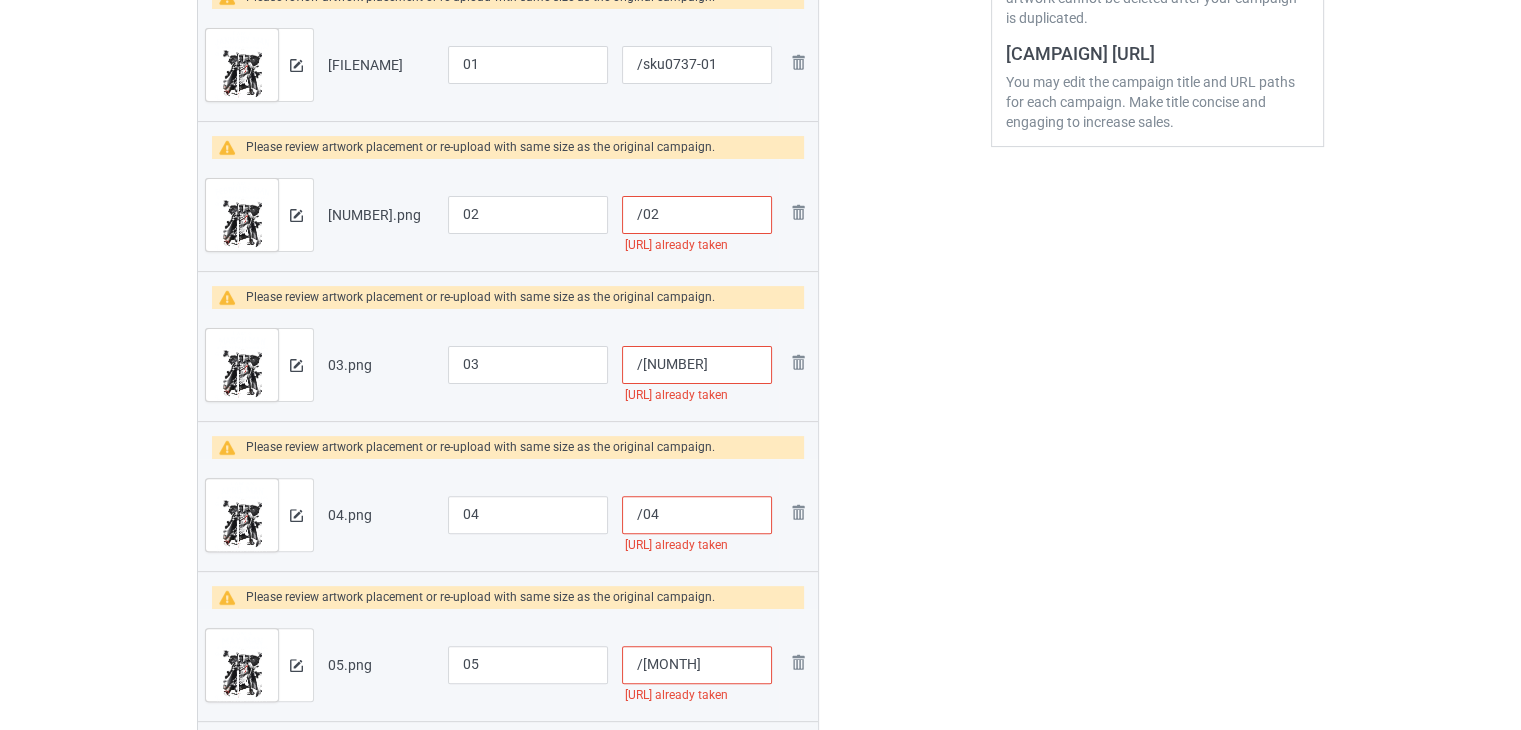 click on "/02" at bounding box center [697, 215] 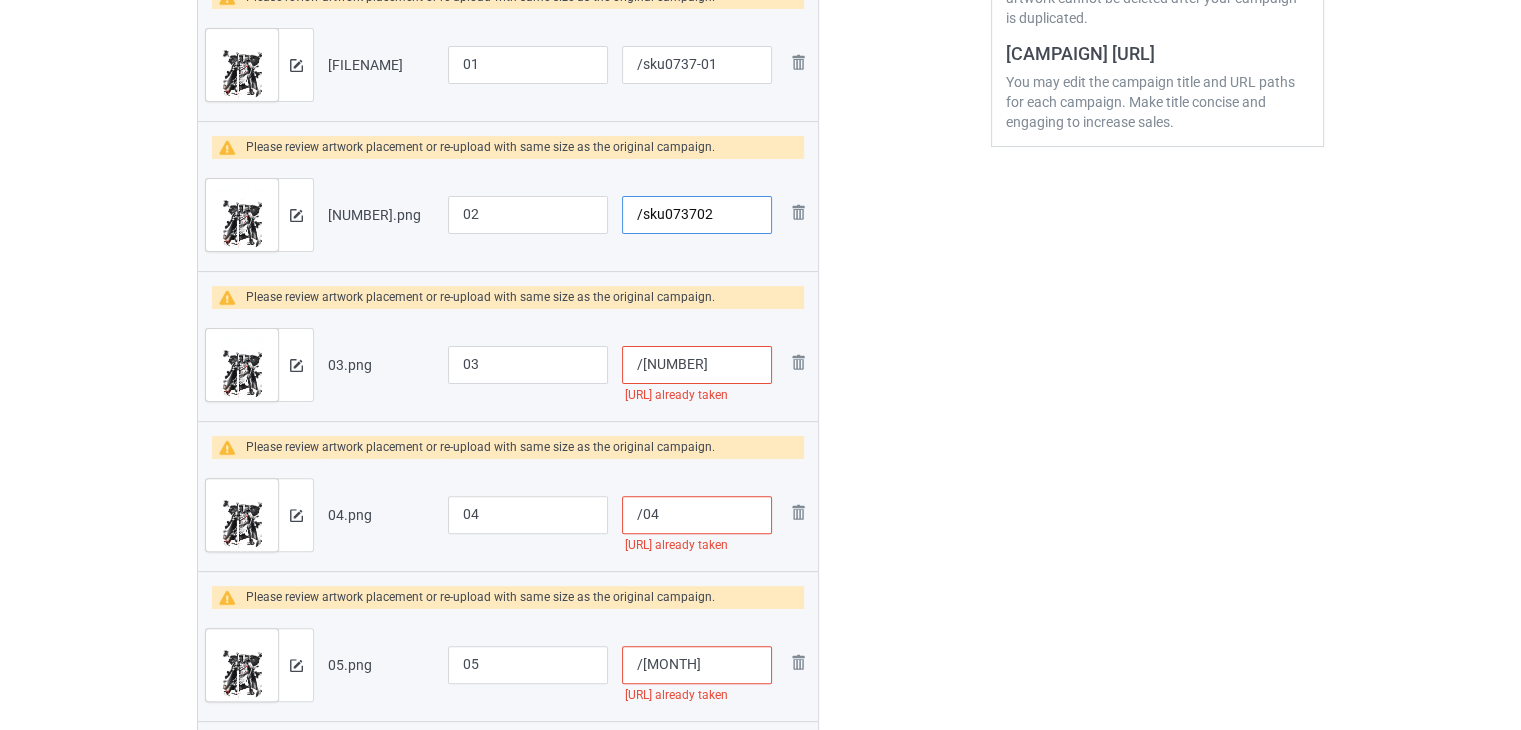 type on "/sku073702" 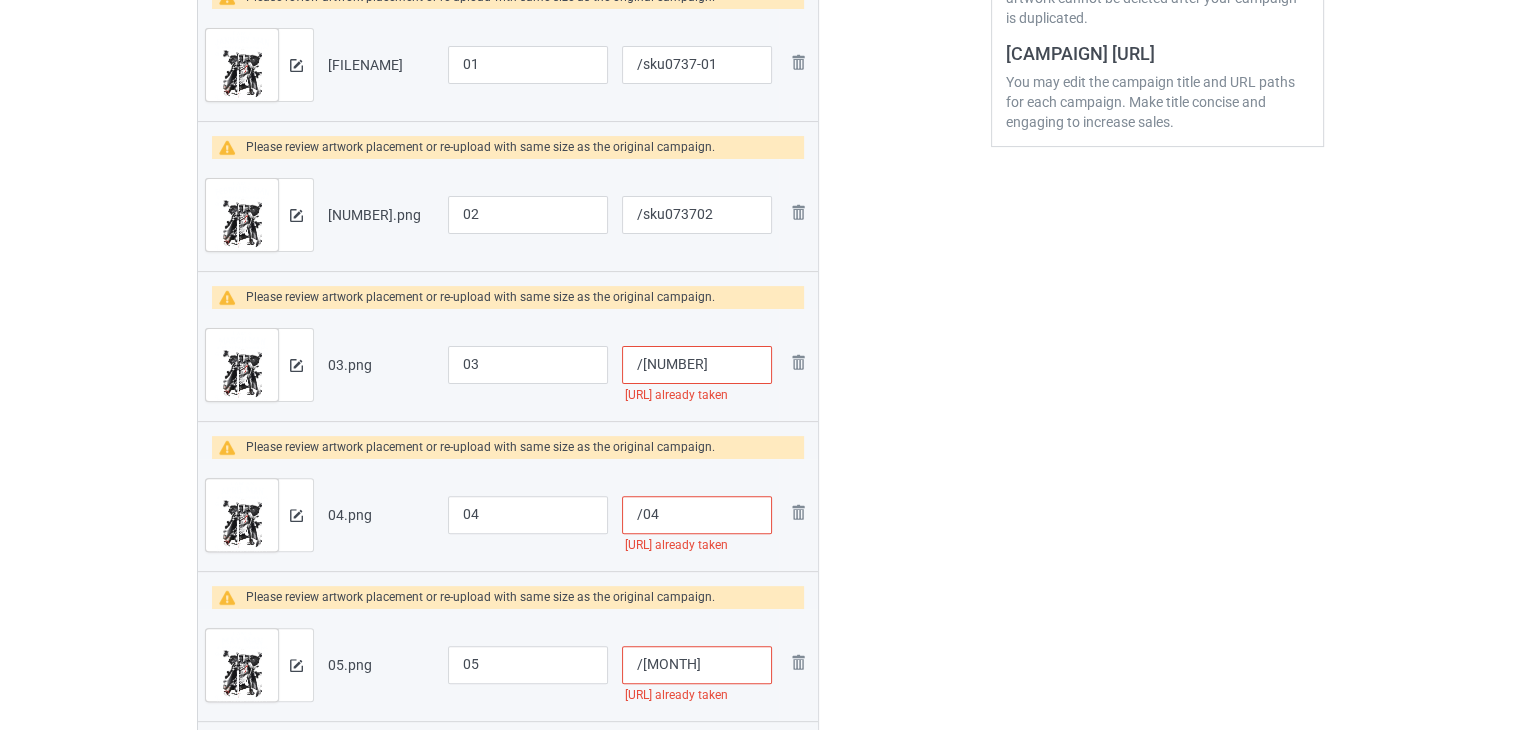 click on "/[NUMBER]" at bounding box center (697, 365) 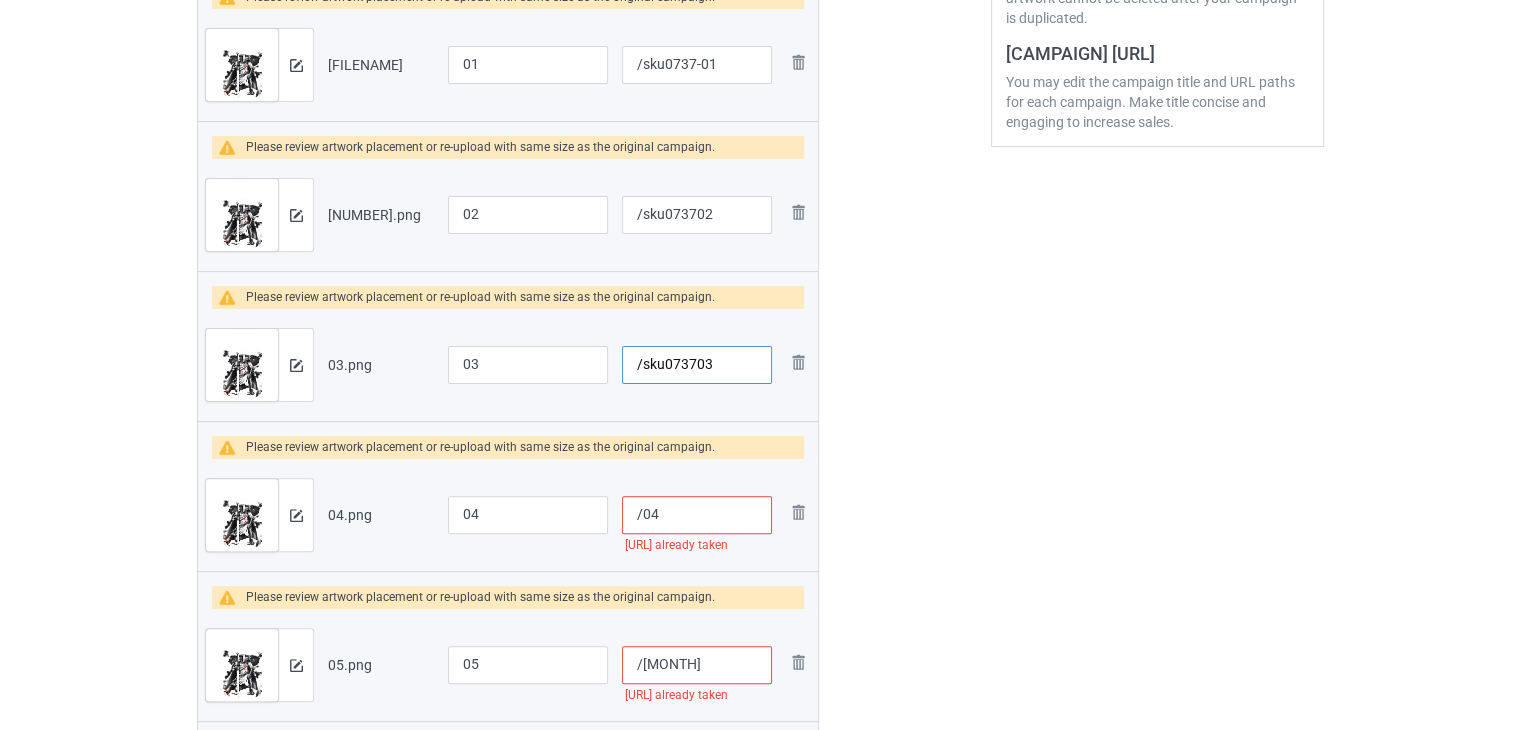 type on "/sku073703" 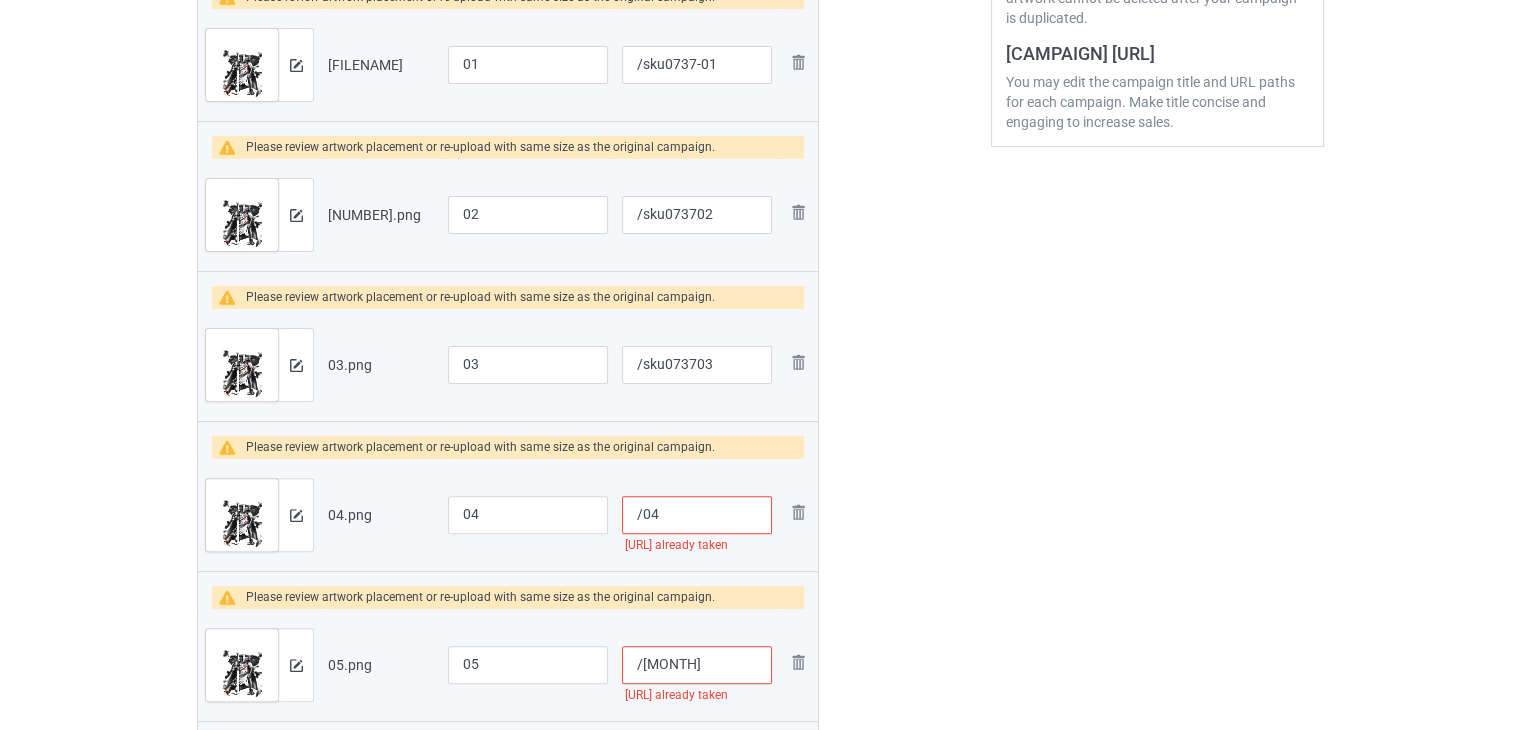 click on "/04" at bounding box center (697, 515) 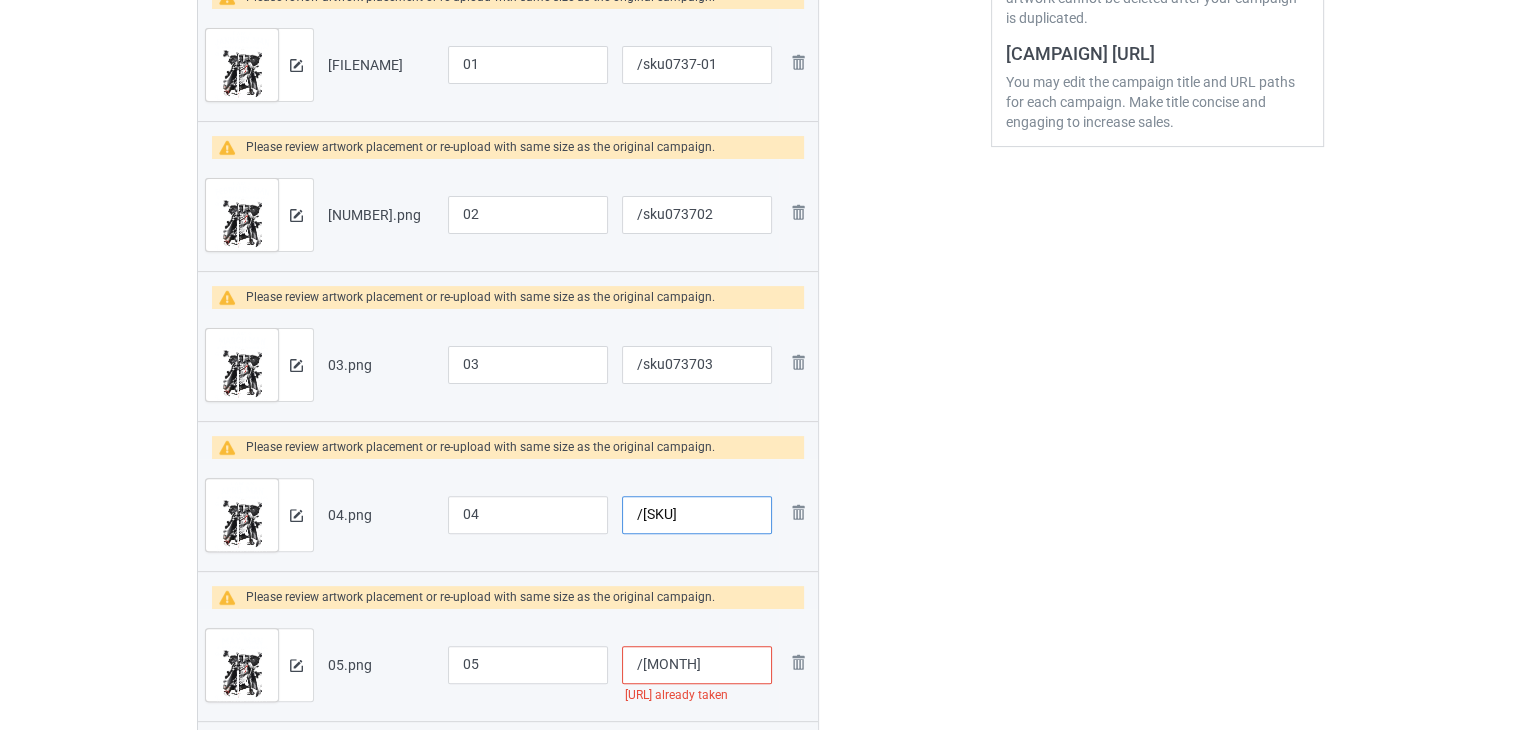 scroll, scrollTop: 742, scrollLeft: 0, axis: vertical 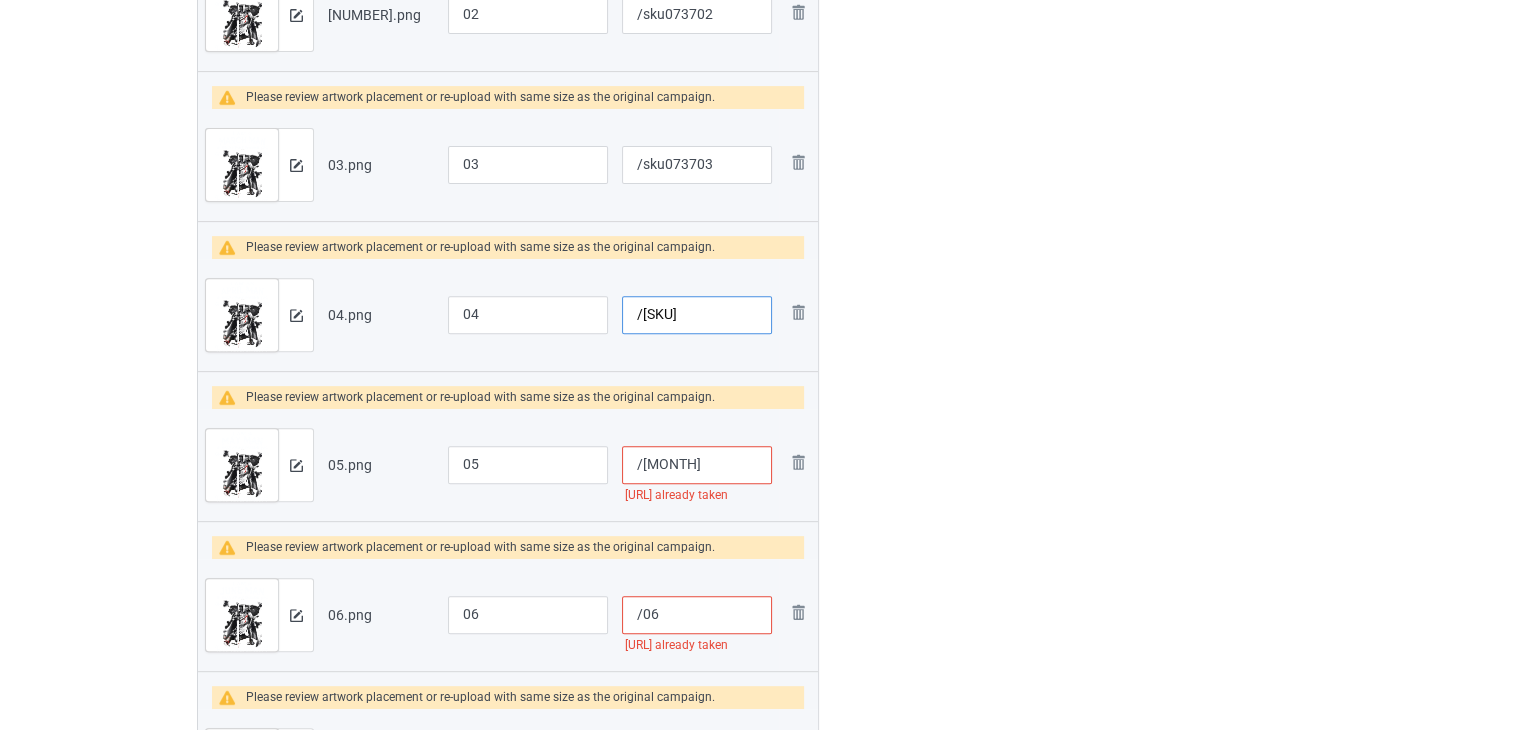 type on "/[SKU]" 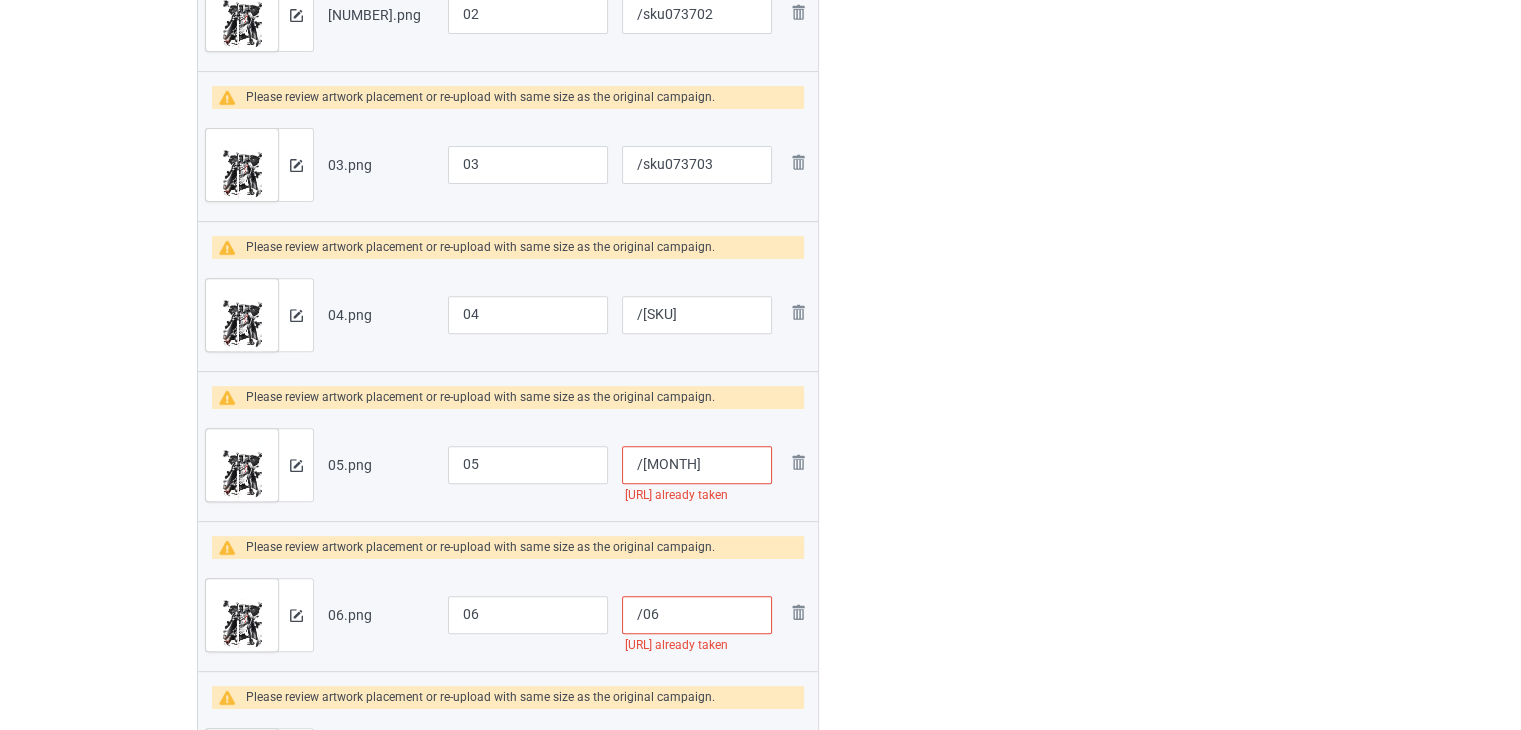 click on "/[MONTH]" at bounding box center [697, 465] 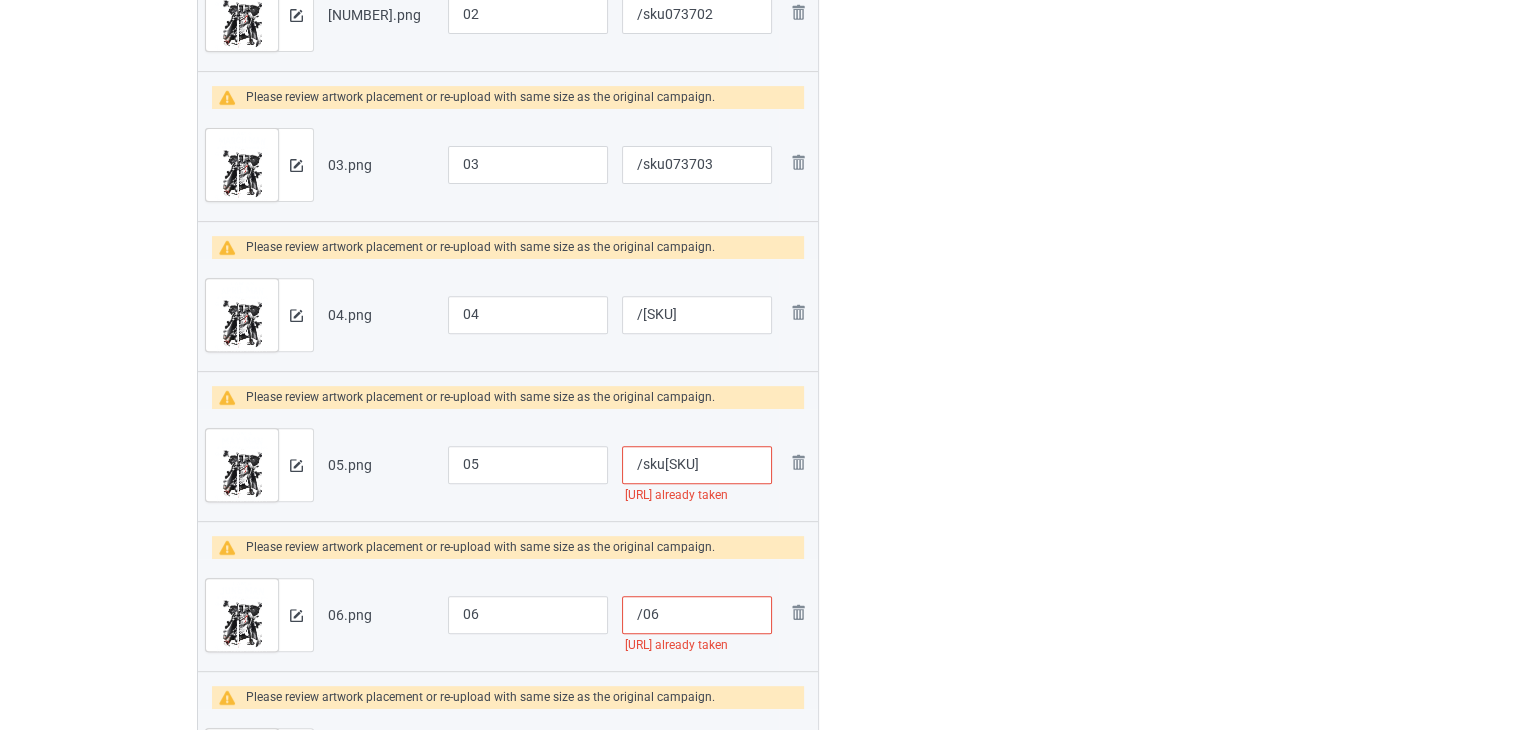 scroll, scrollTop: 942, scrollLeft: 0, axis: vertical 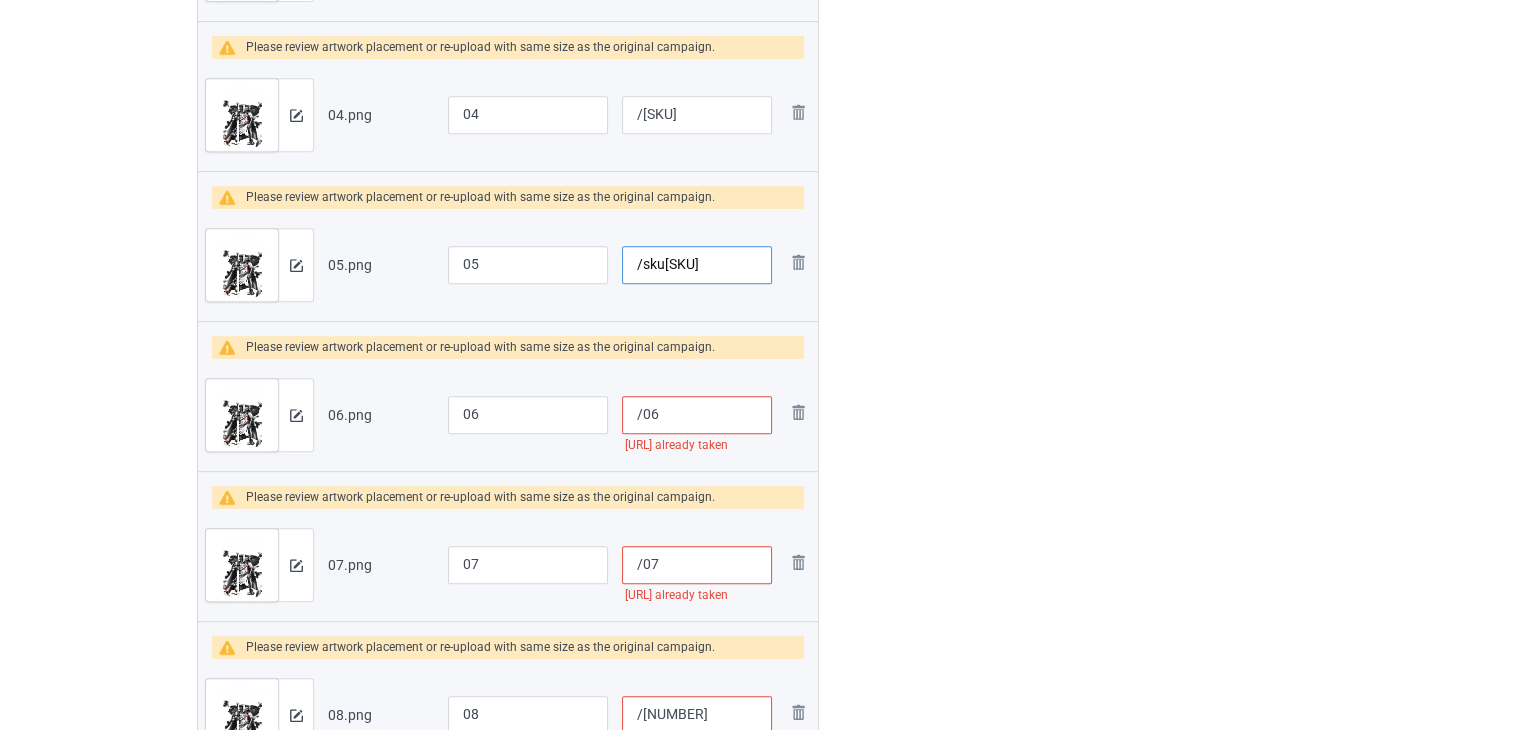 type on "/sku[SKU]" 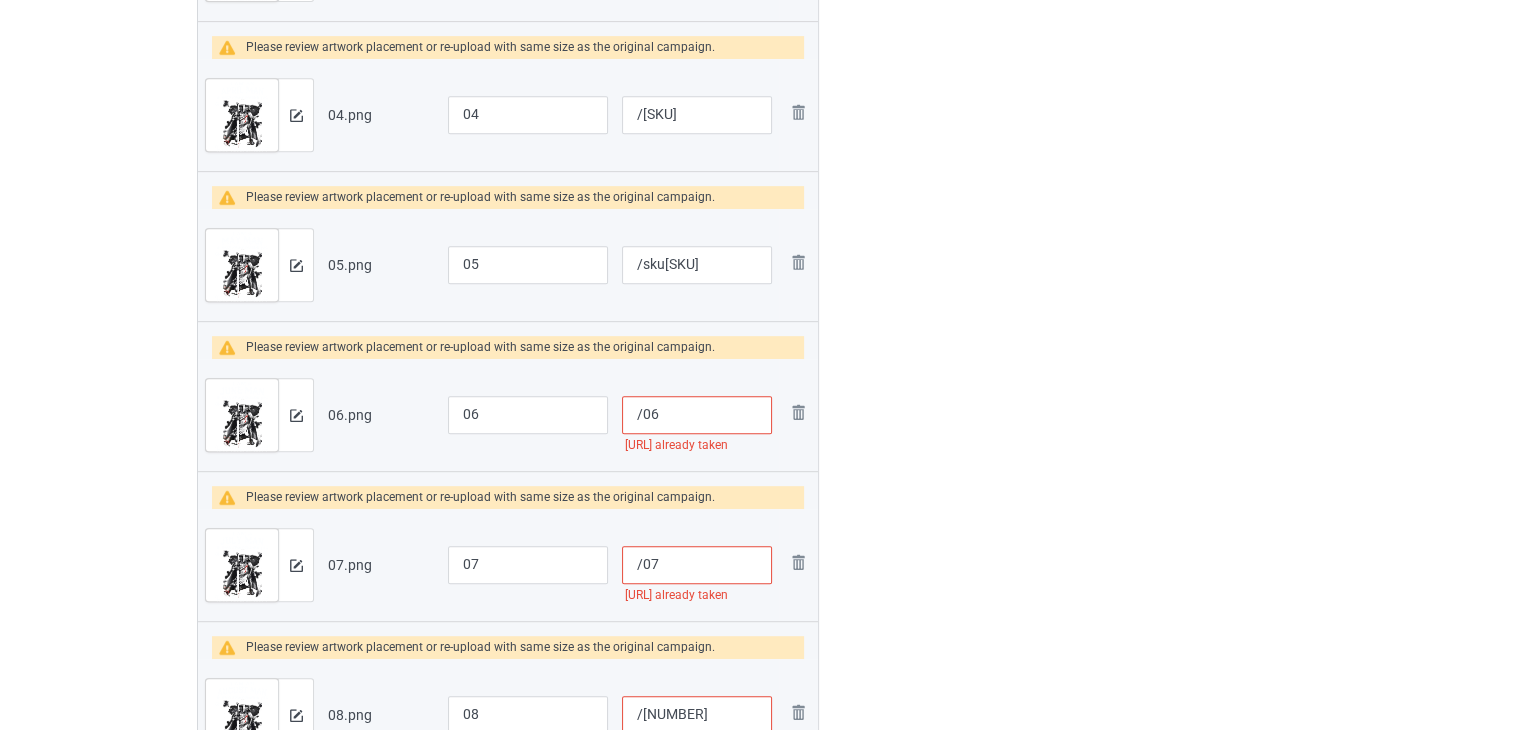 click on "/06" at bounding box center (697, 415) 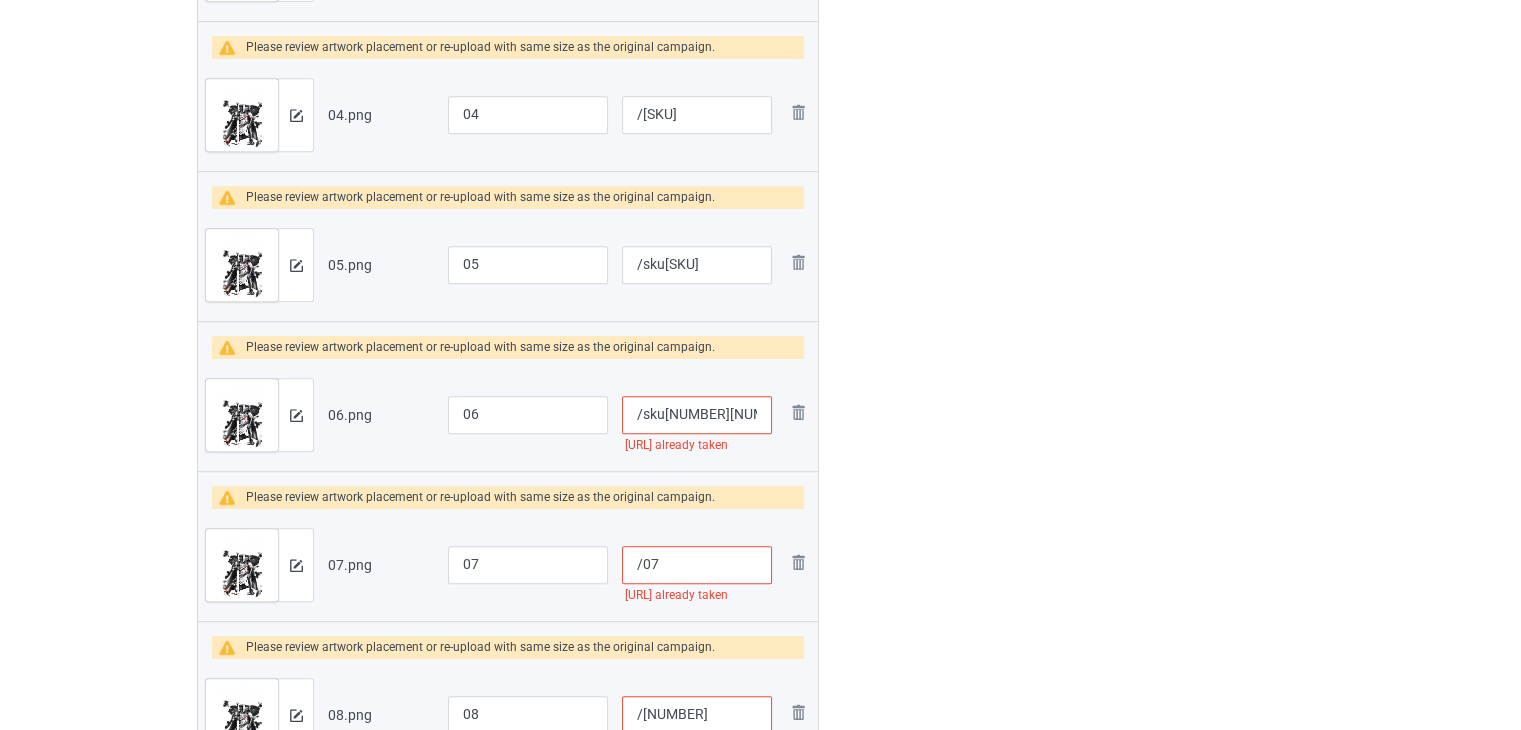 scroll, scrollTop: 1142, scrollLeft: 0, axis: vertical 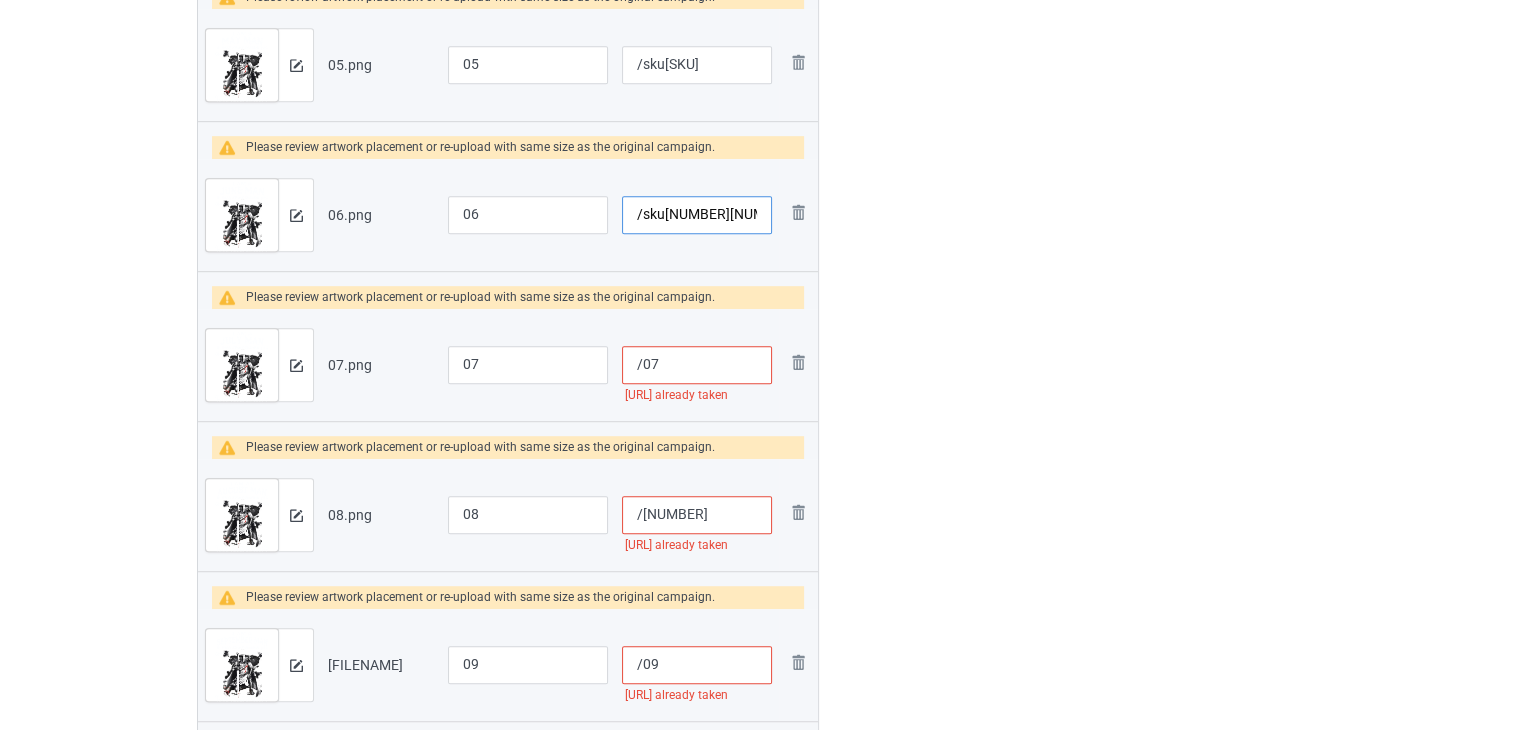 type on "/sku[NUMBER][NUMBER][NUMBER]" 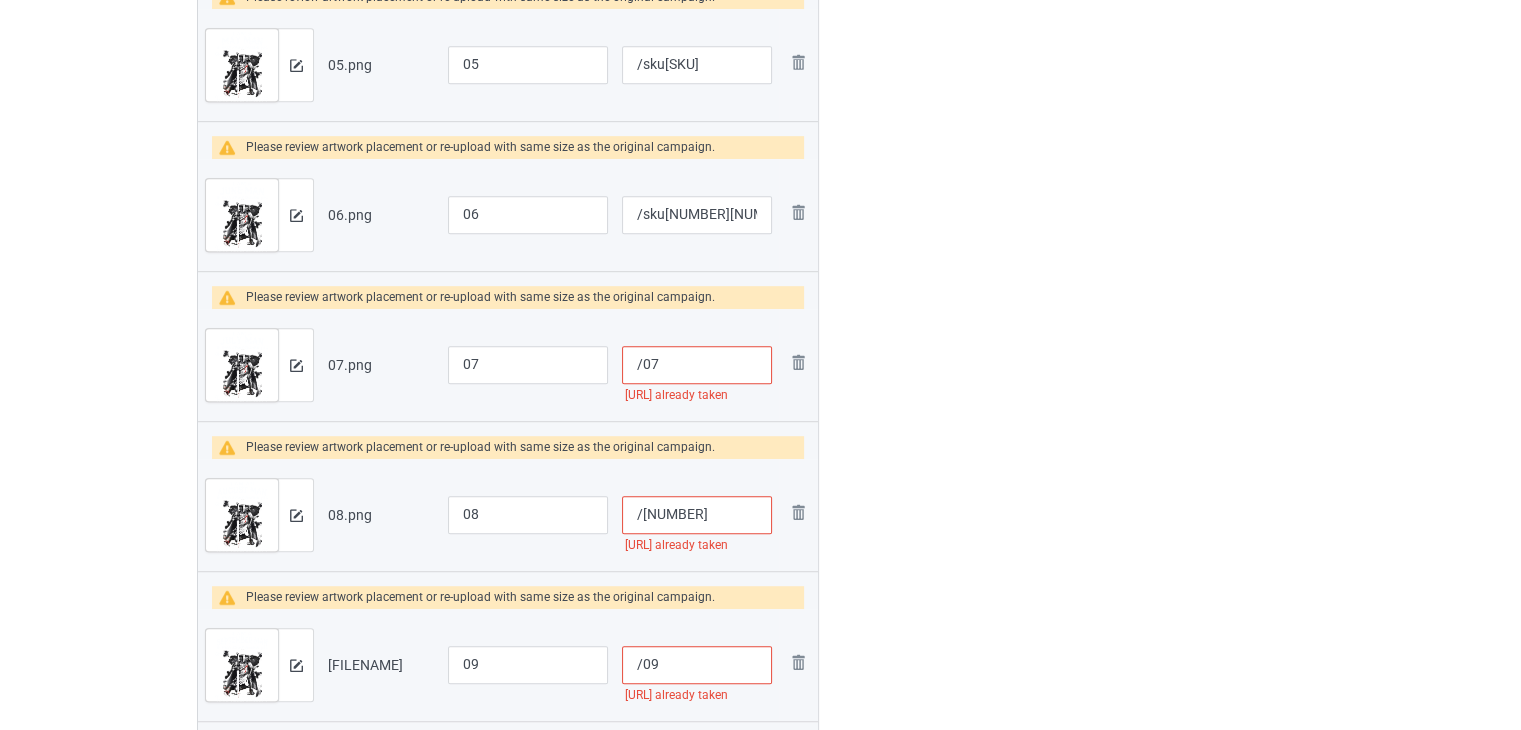 click on "/07" at bounding box center [697, 365] 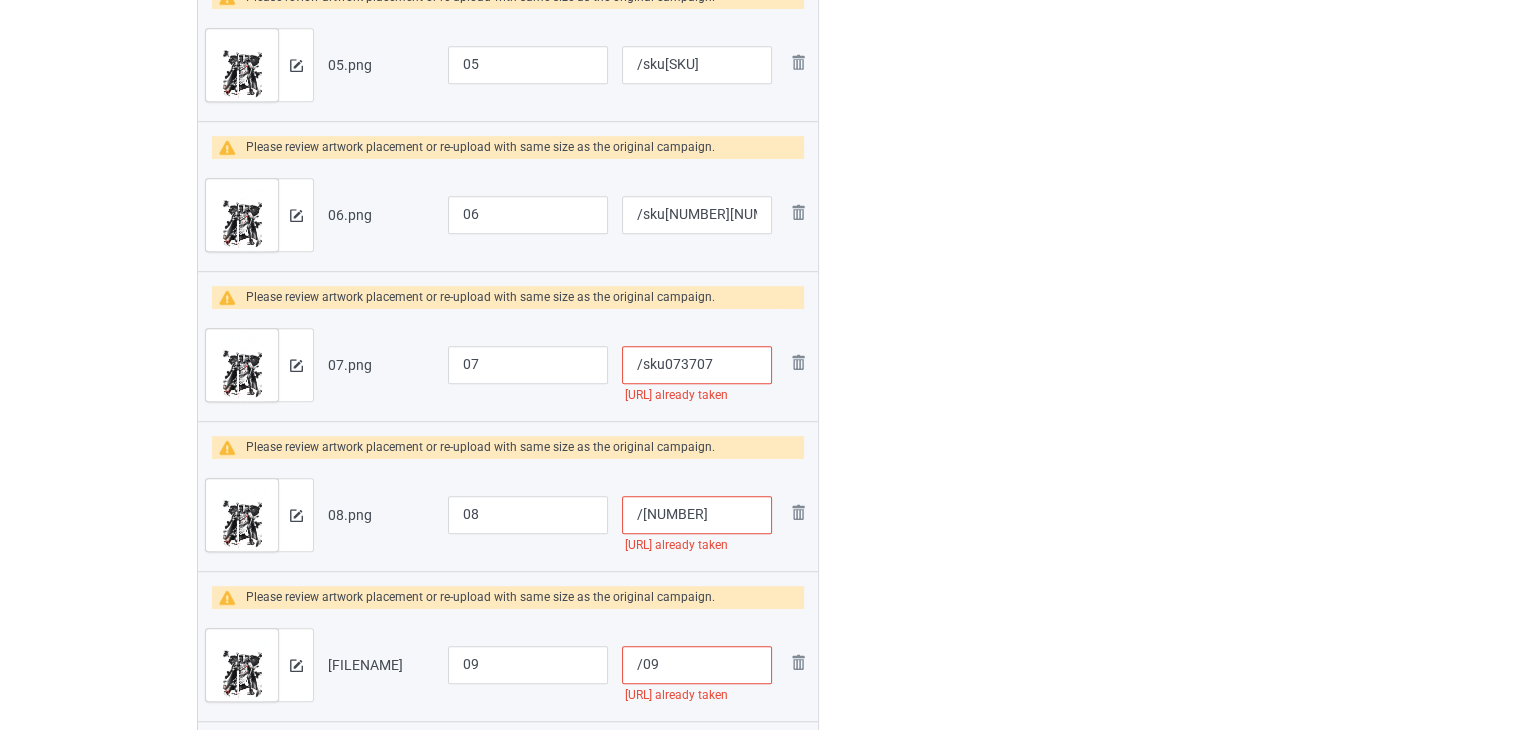type on "/sku073707" 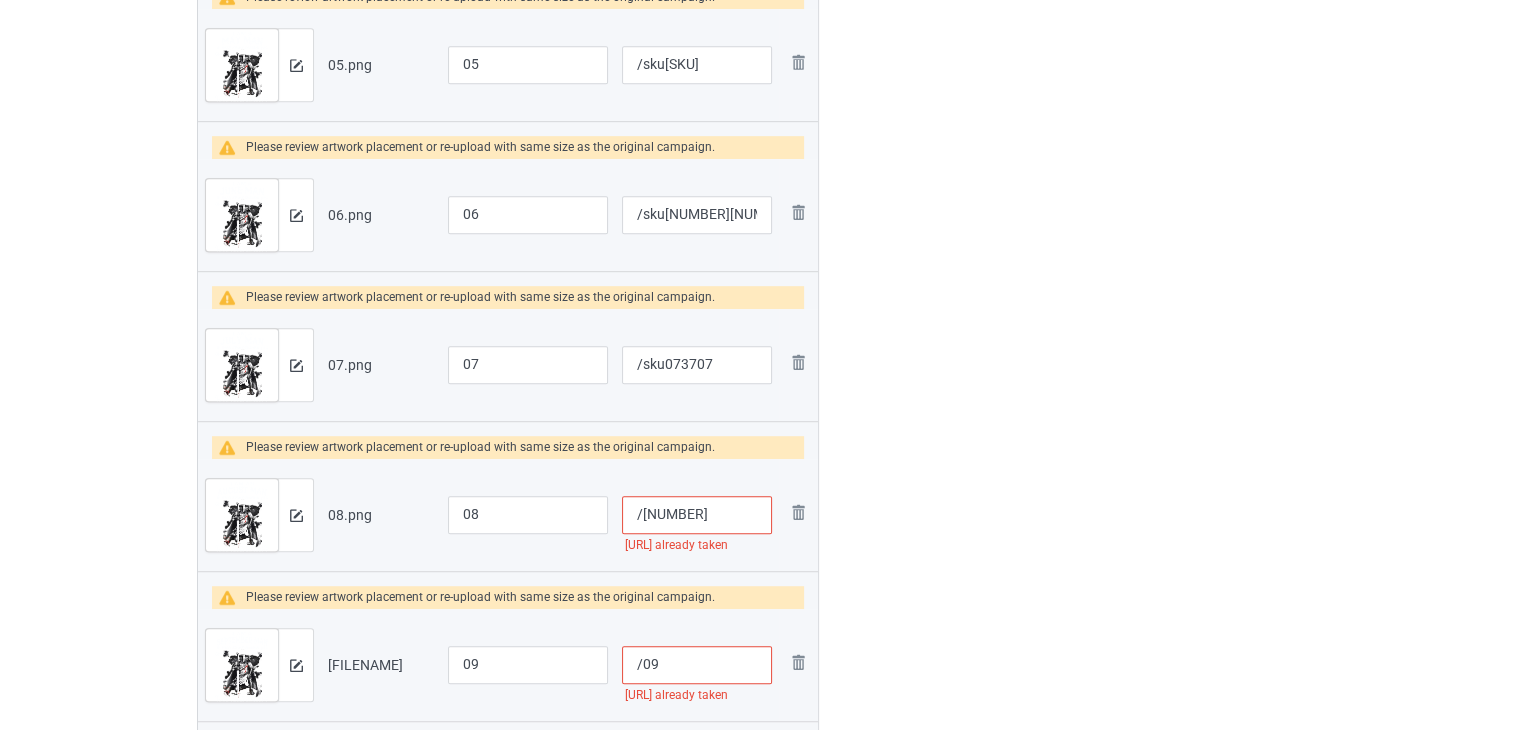 paste on "/[SKU]" 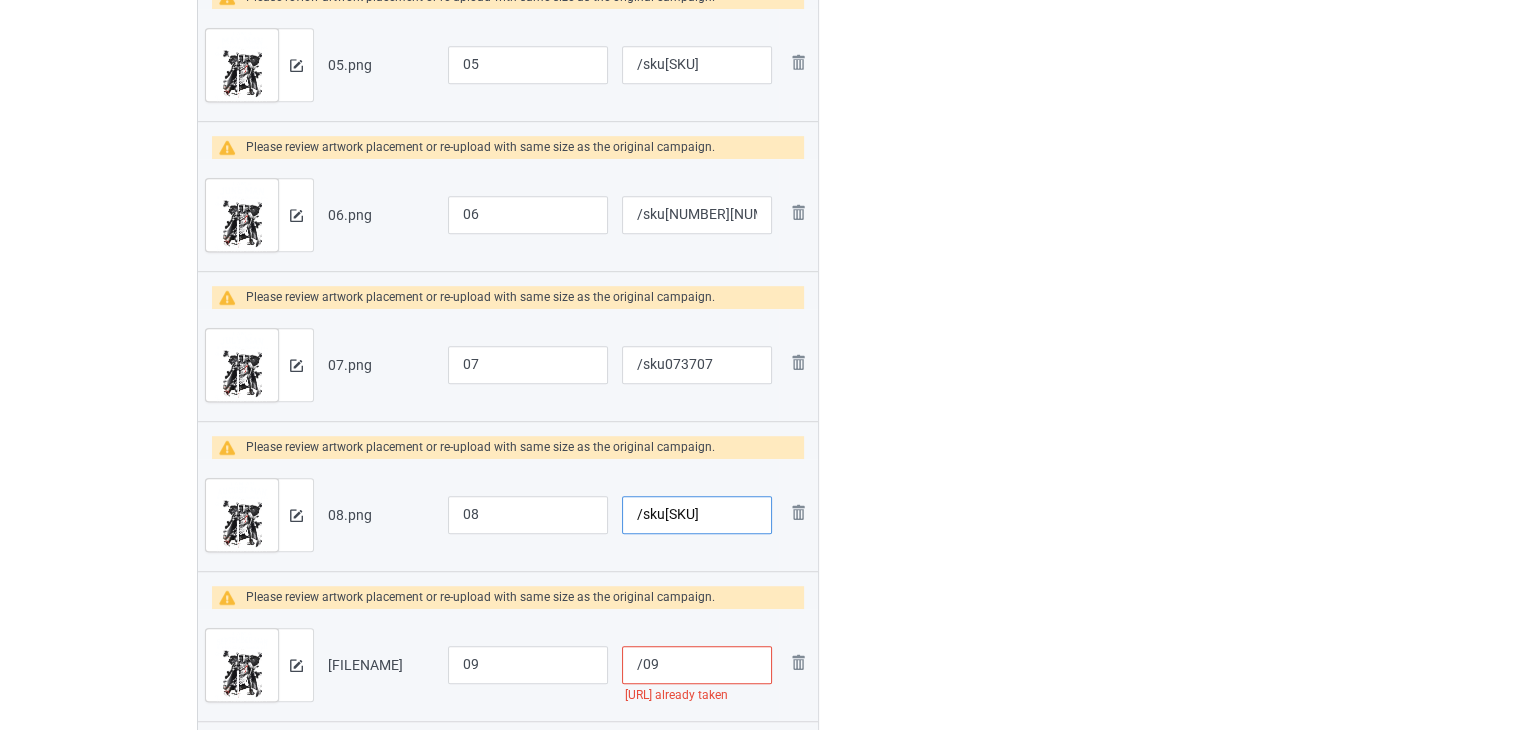 type on "/sku[SKU]" 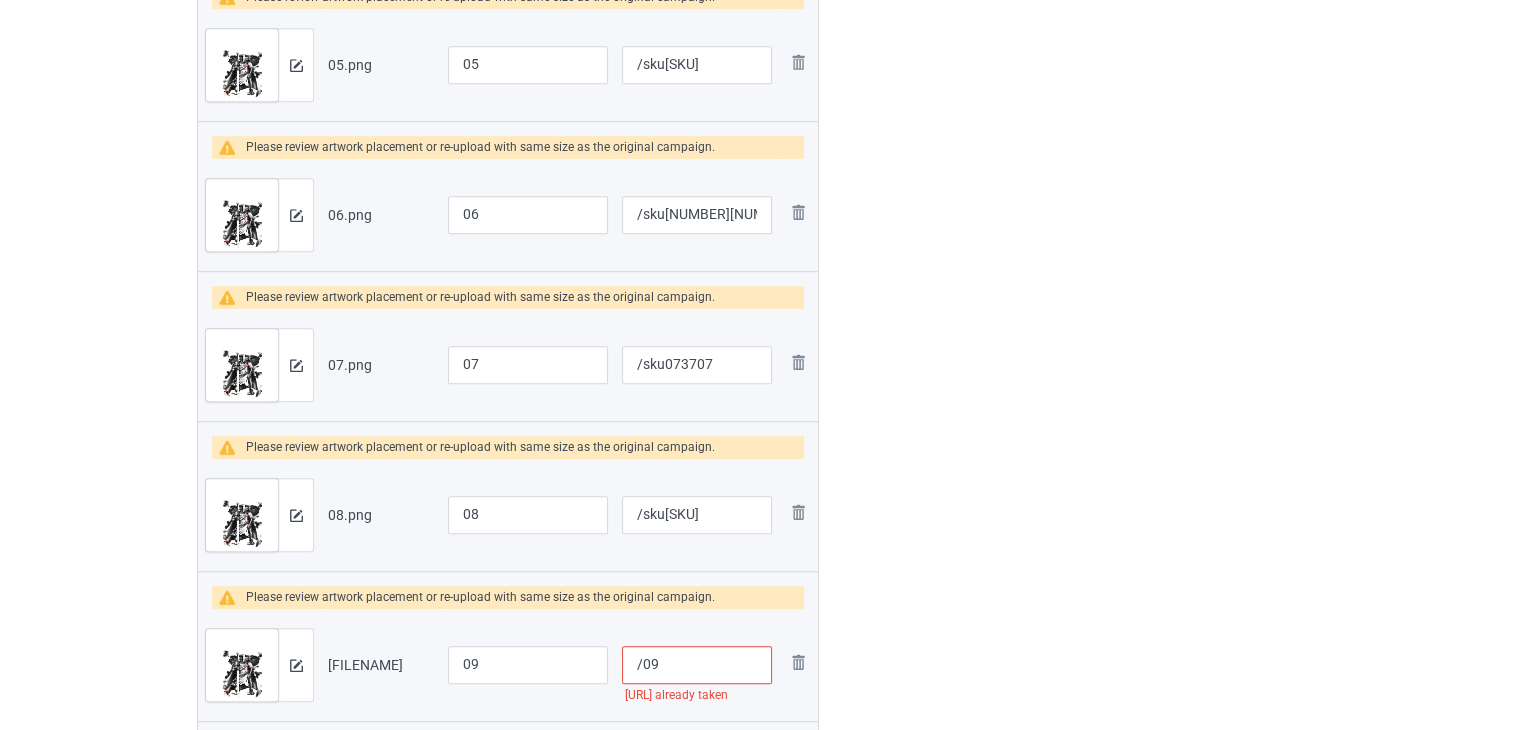 click on "/09" at bounding box center (697, 665) 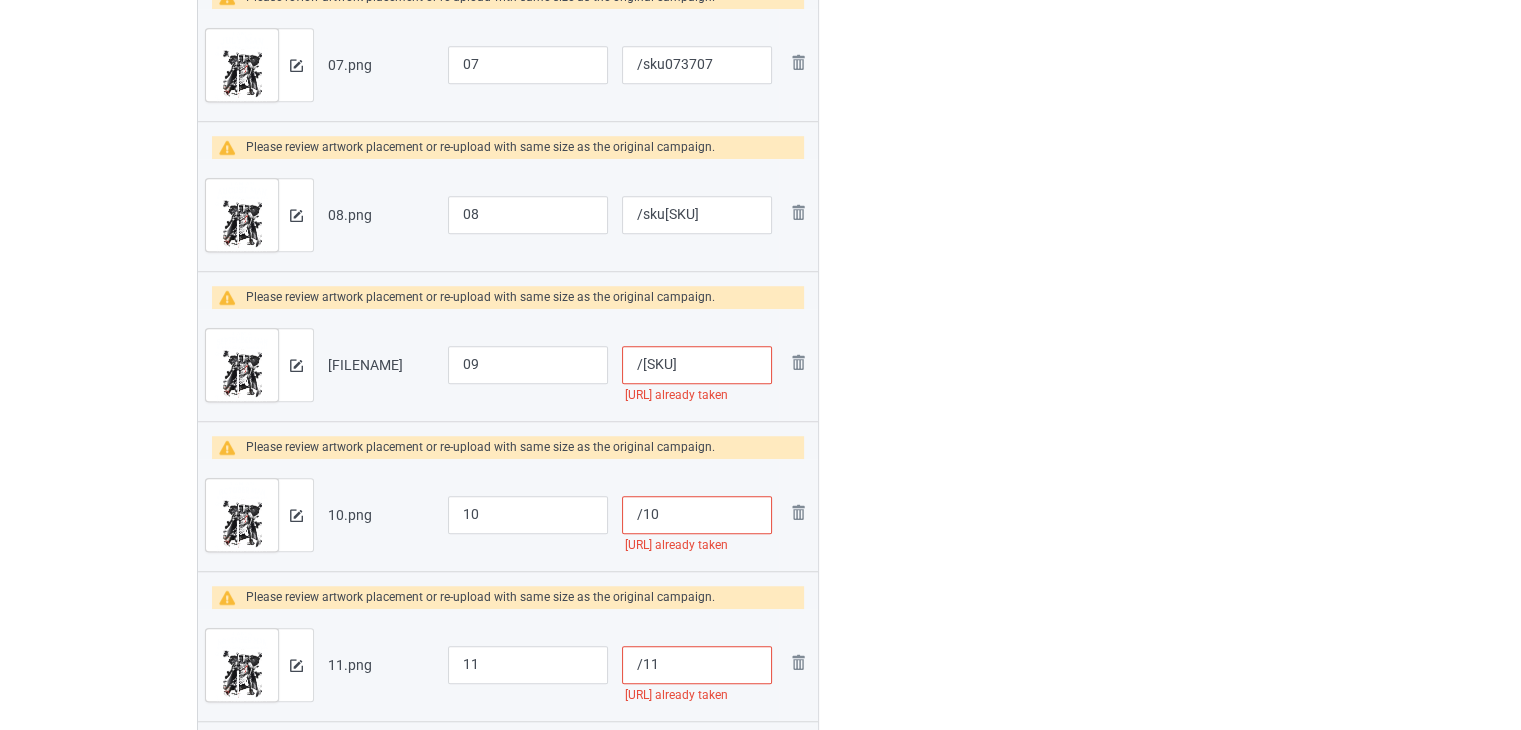 scroll, scrollTop: 1542, scrollLeft: 0, axis: vertical 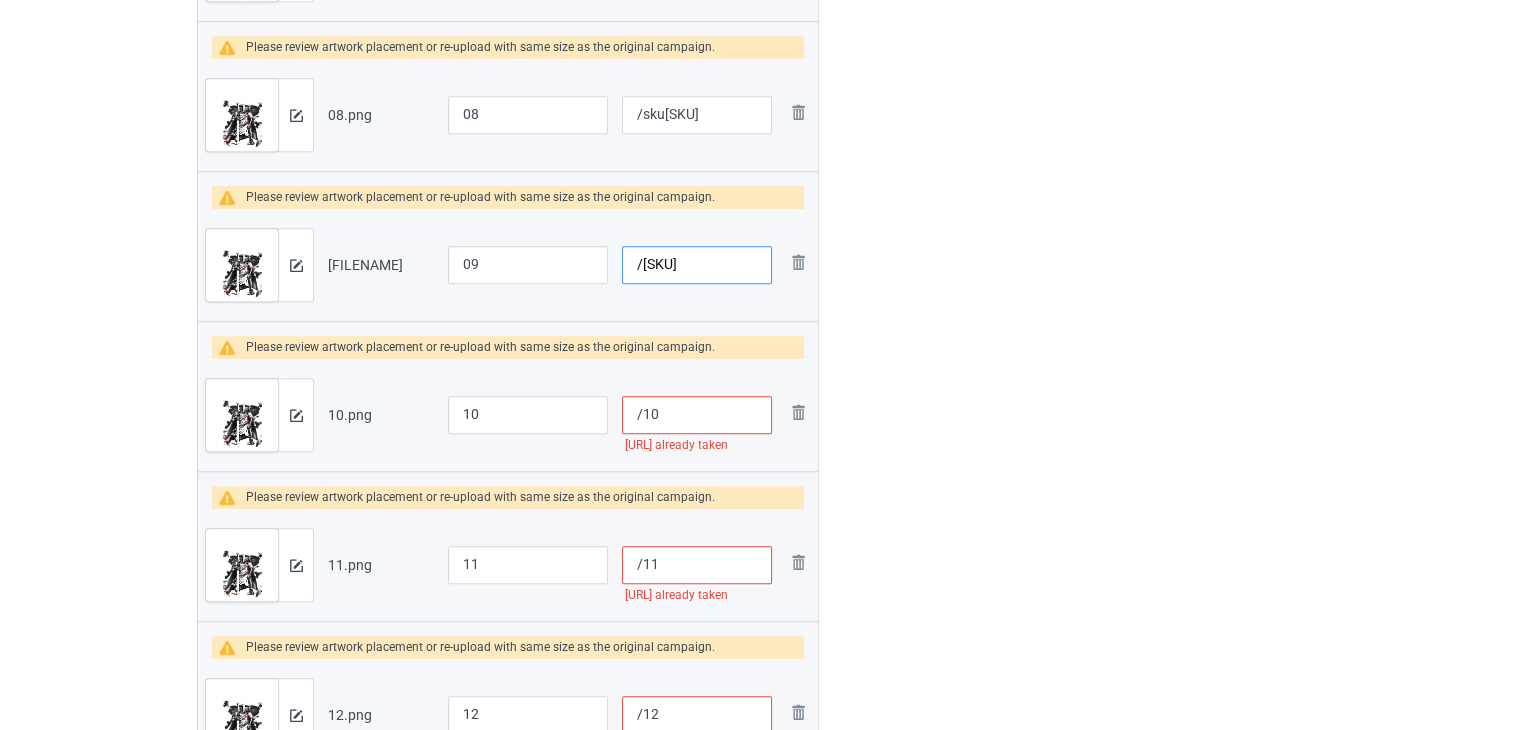 type on "/[SKU]" 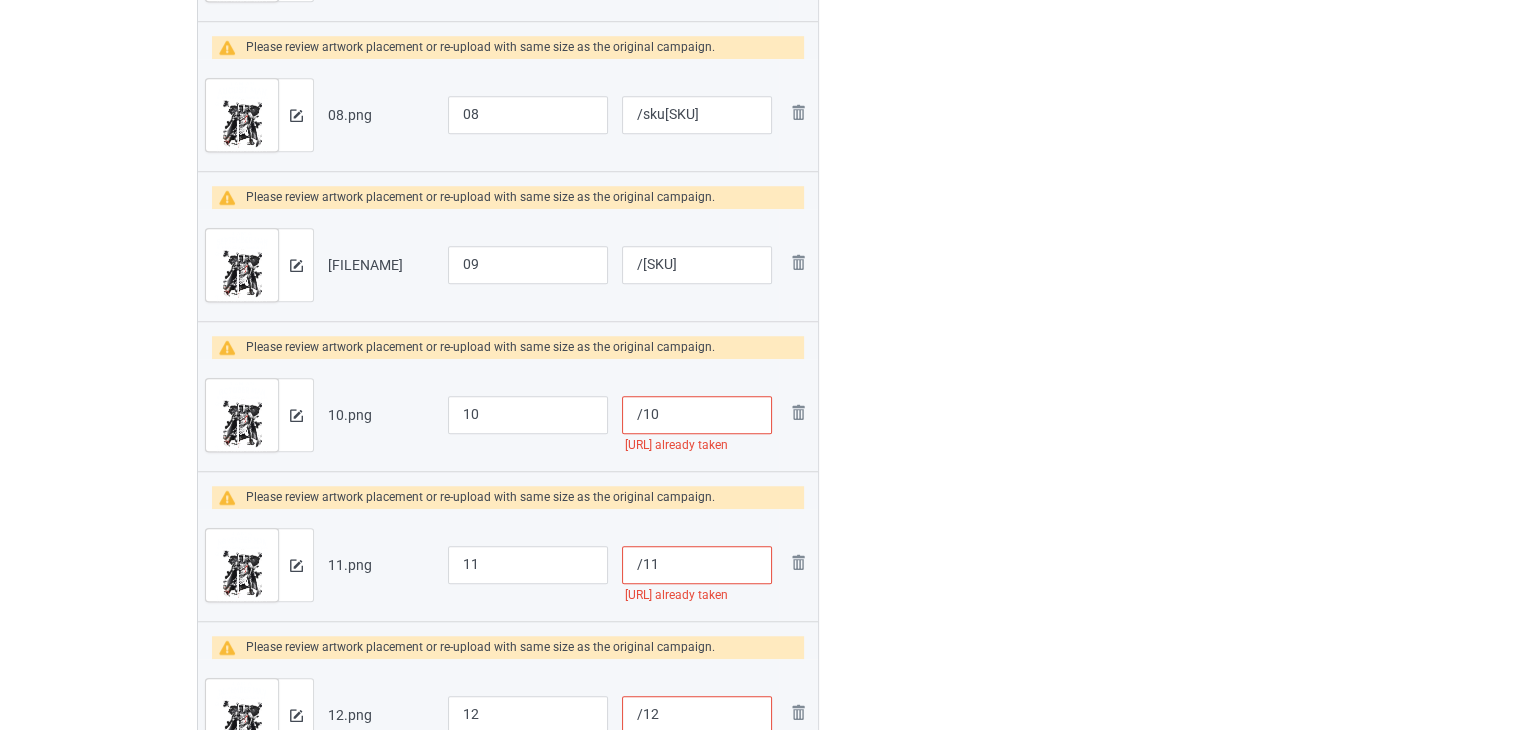click on "/10" at bounding box center (697, 415) 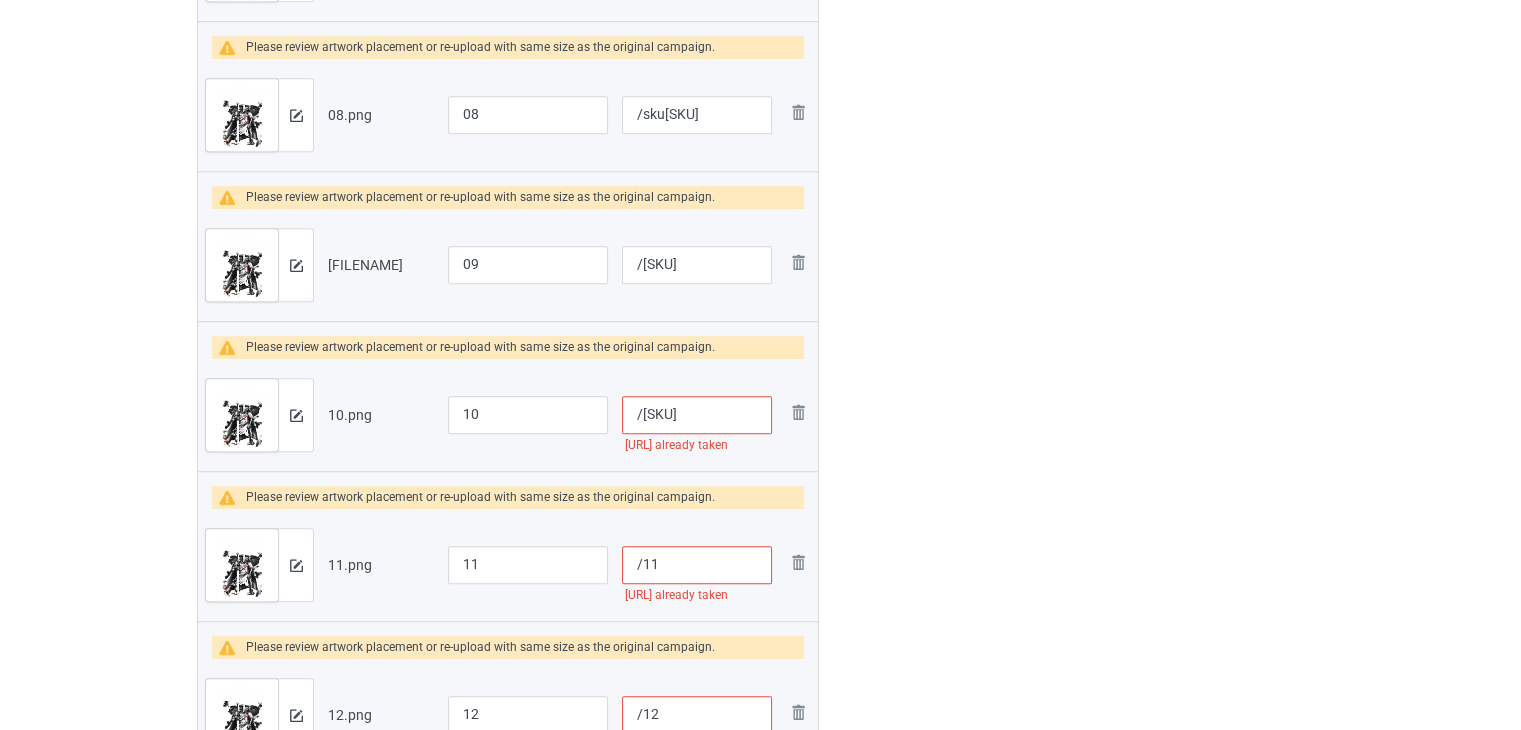 type on "/[SKU]" 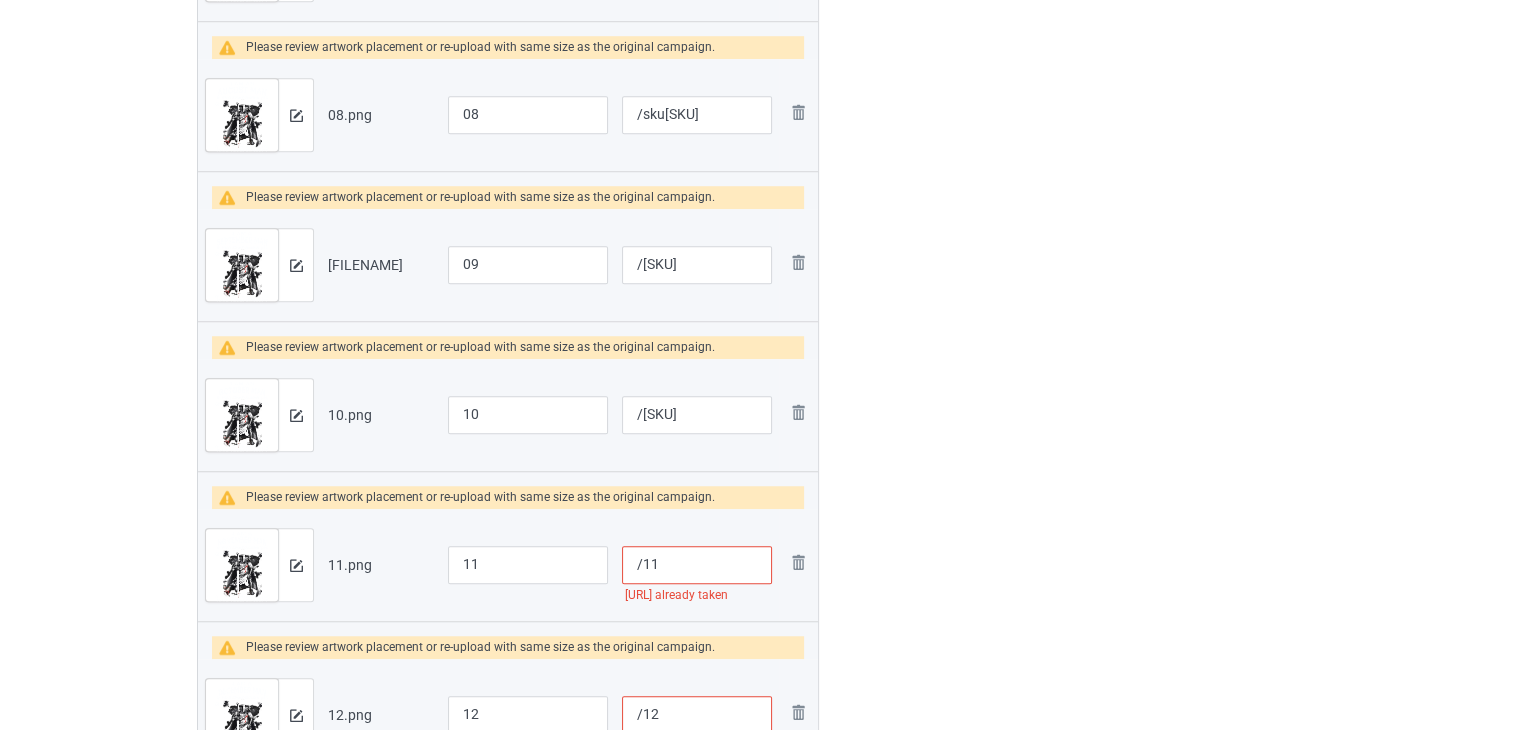 click on "/11" at bounding box center [697, 565] 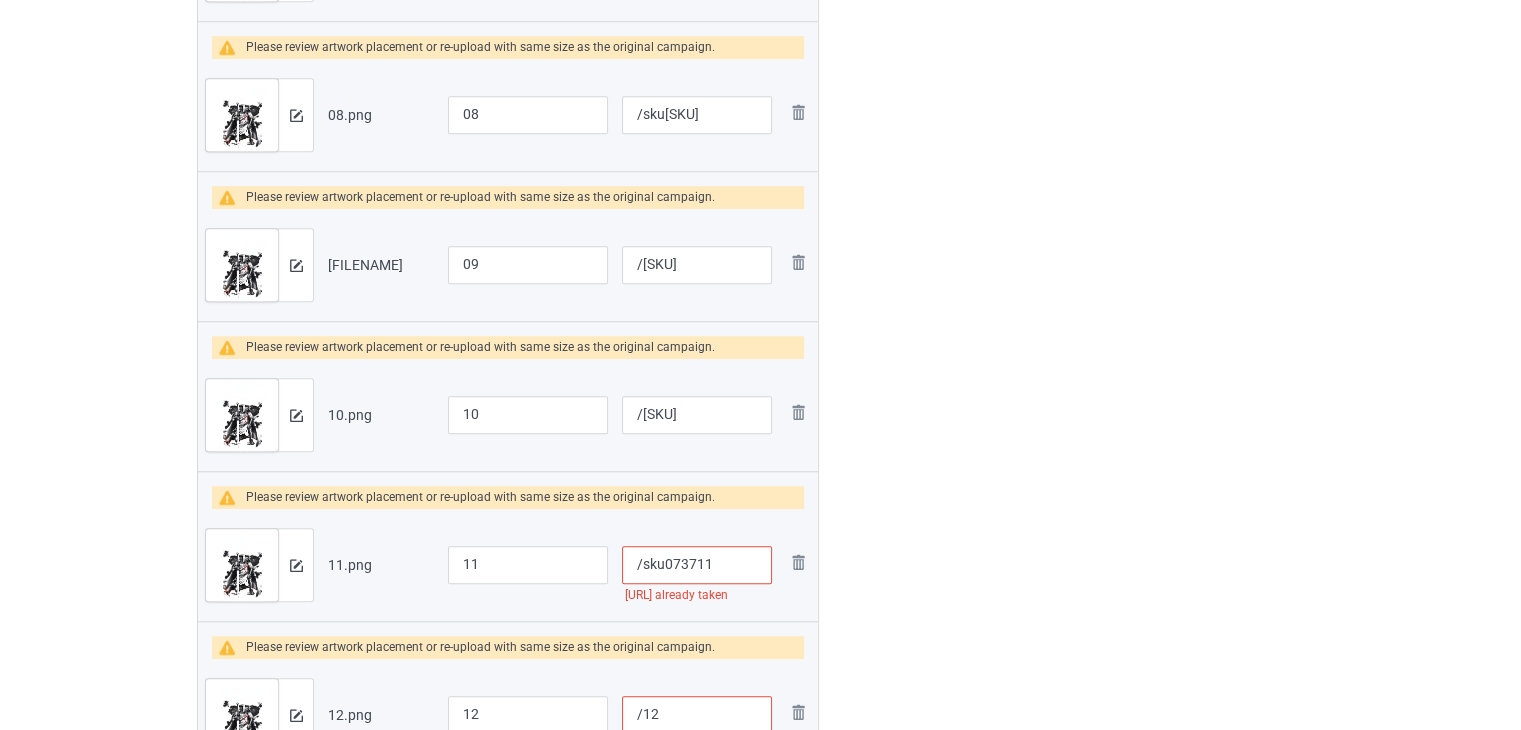 scroll, scrollTop: 1842, scrollLeft: 0, axis: vertical 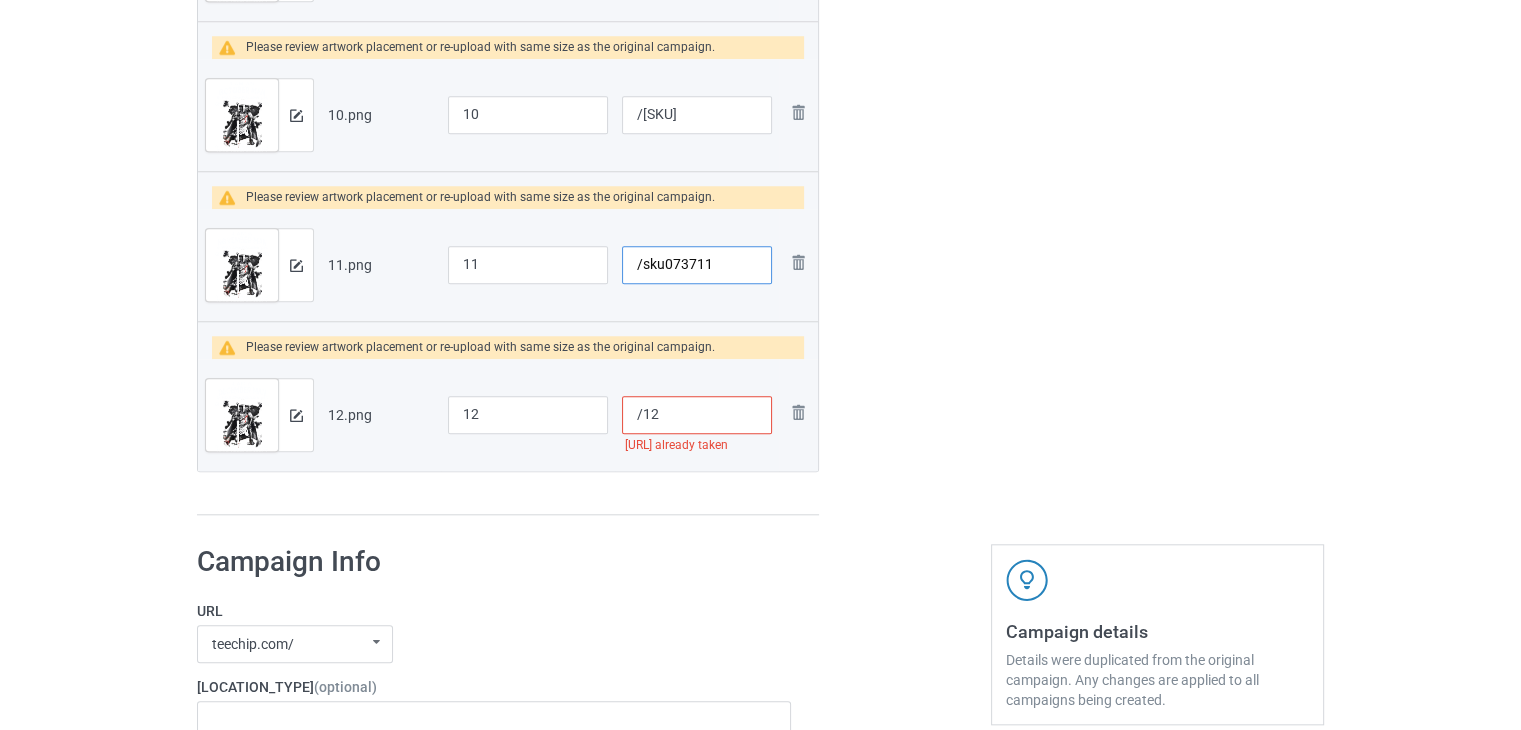 type on "/sku073711" 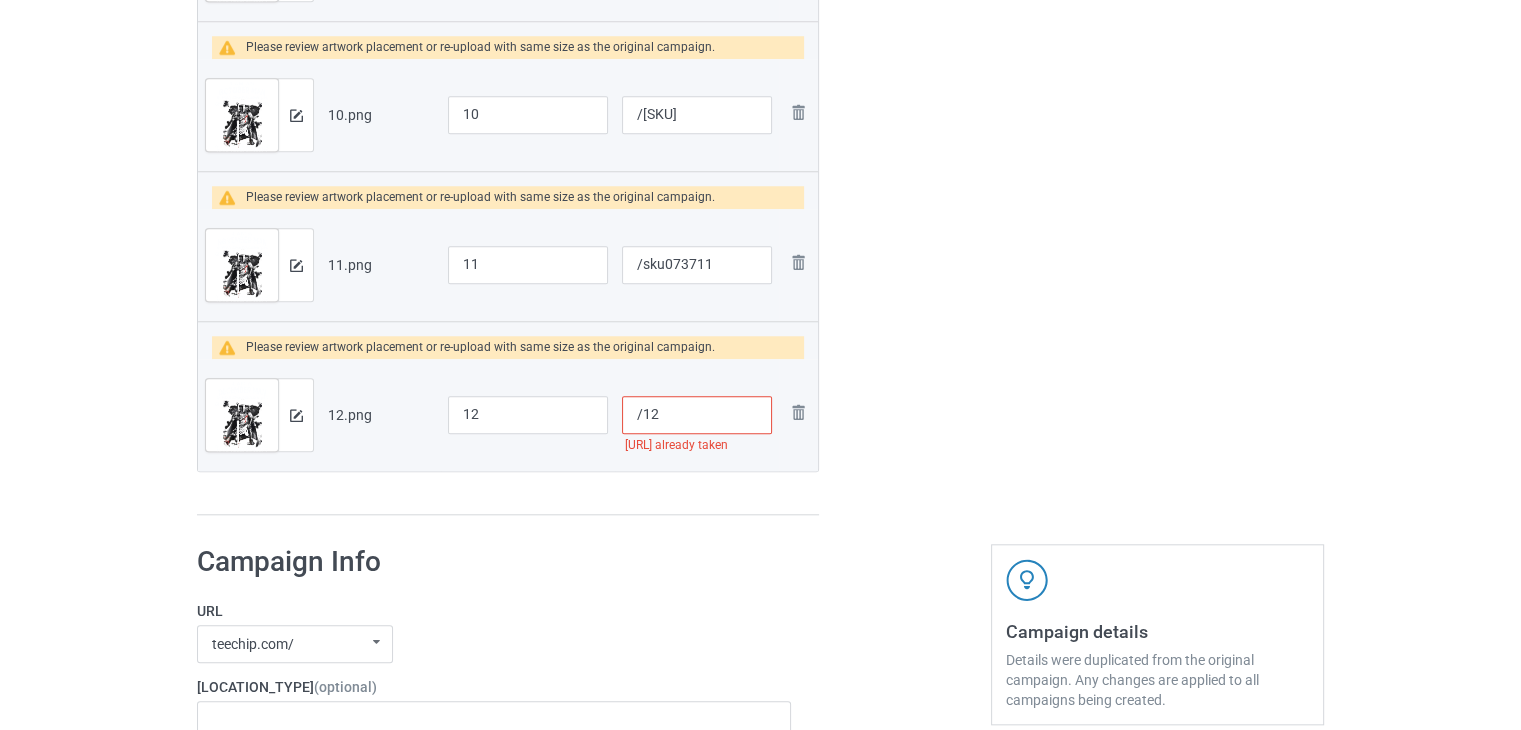 click on "/12" at bounding box center (697, 415) 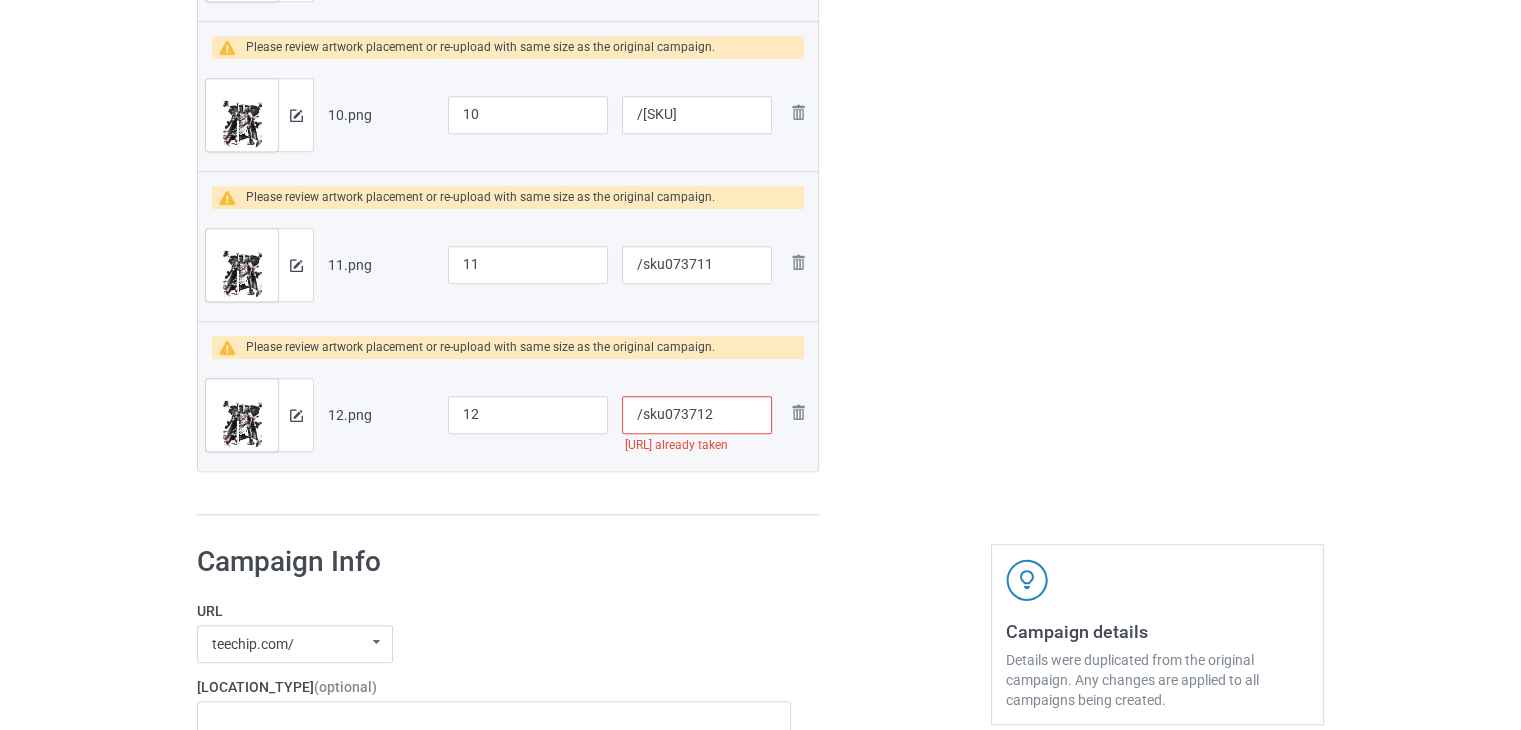 type on "/sku073712" 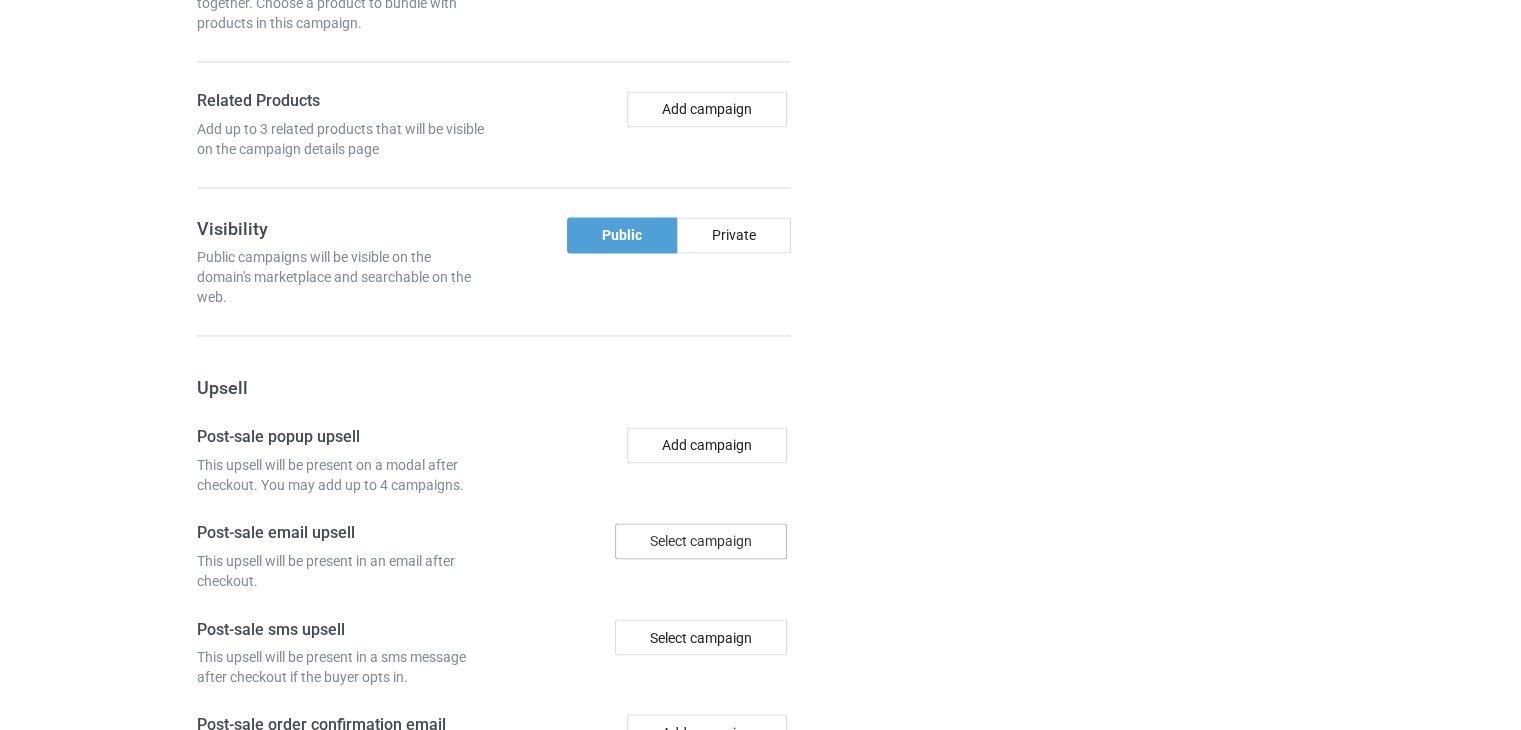 scroll, scrollTop: 3497, scrollLeft: 0, axis: vertical 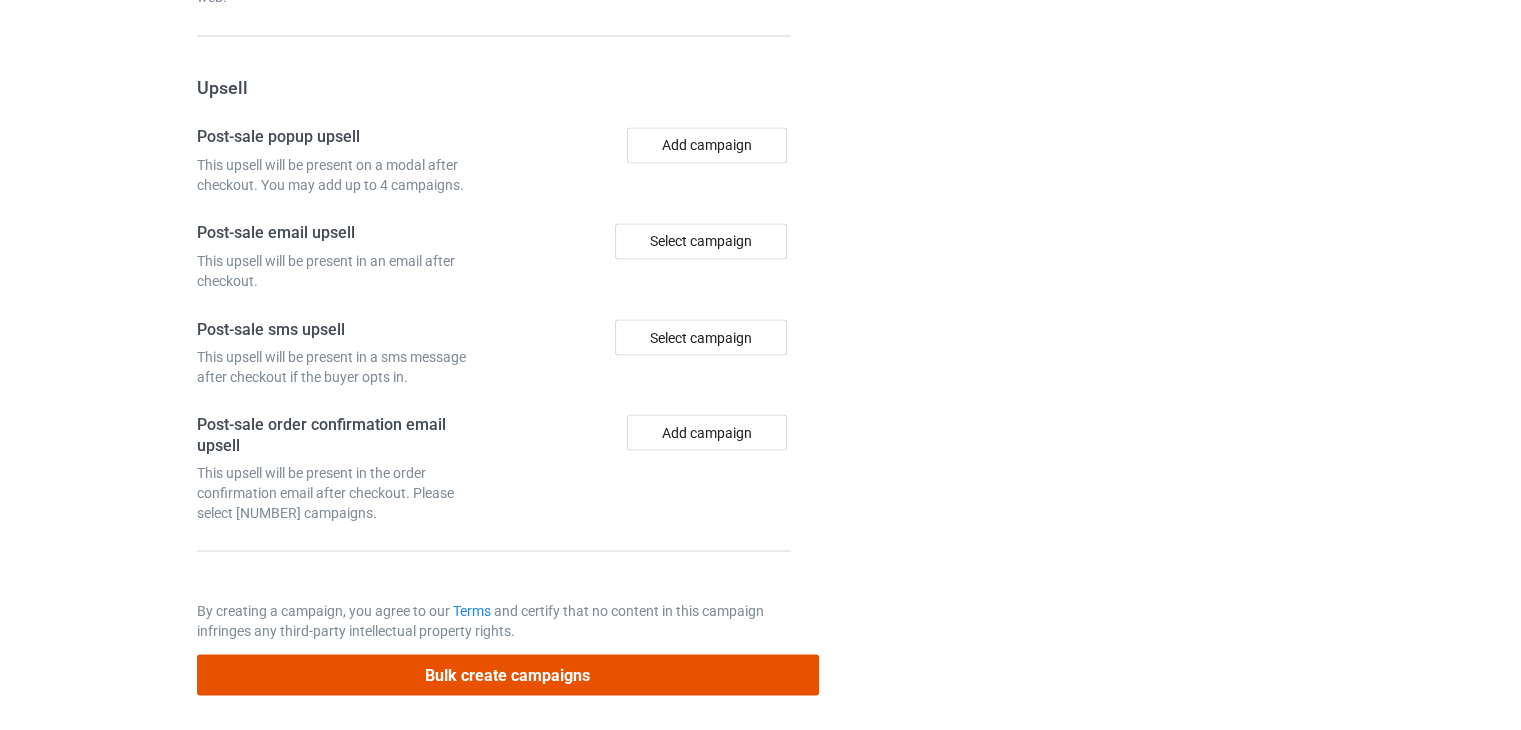 click on "Bulk create campaigns" at bounding box center (508, 674) 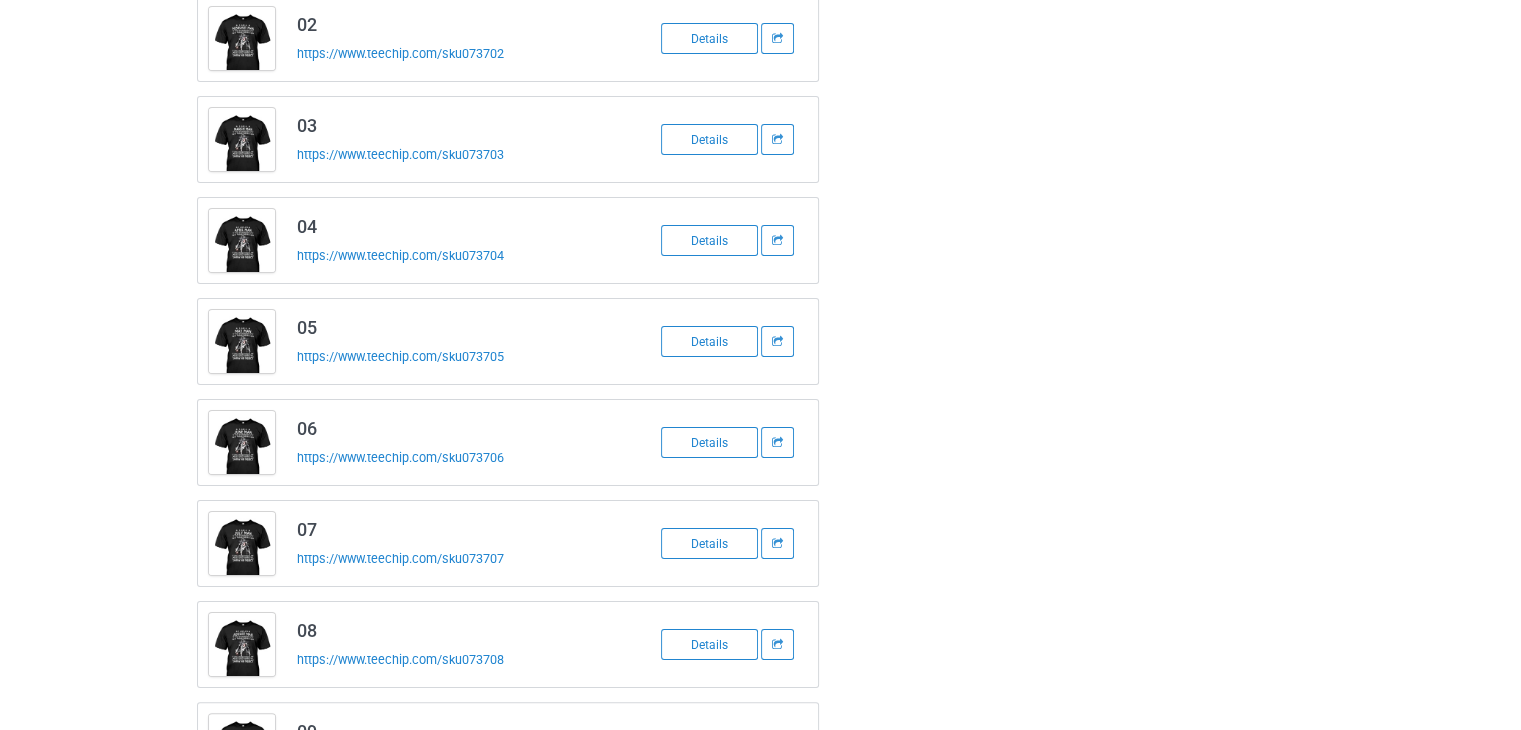 scroll, scrollTop: 0, scrollLeft: 0, axis: both 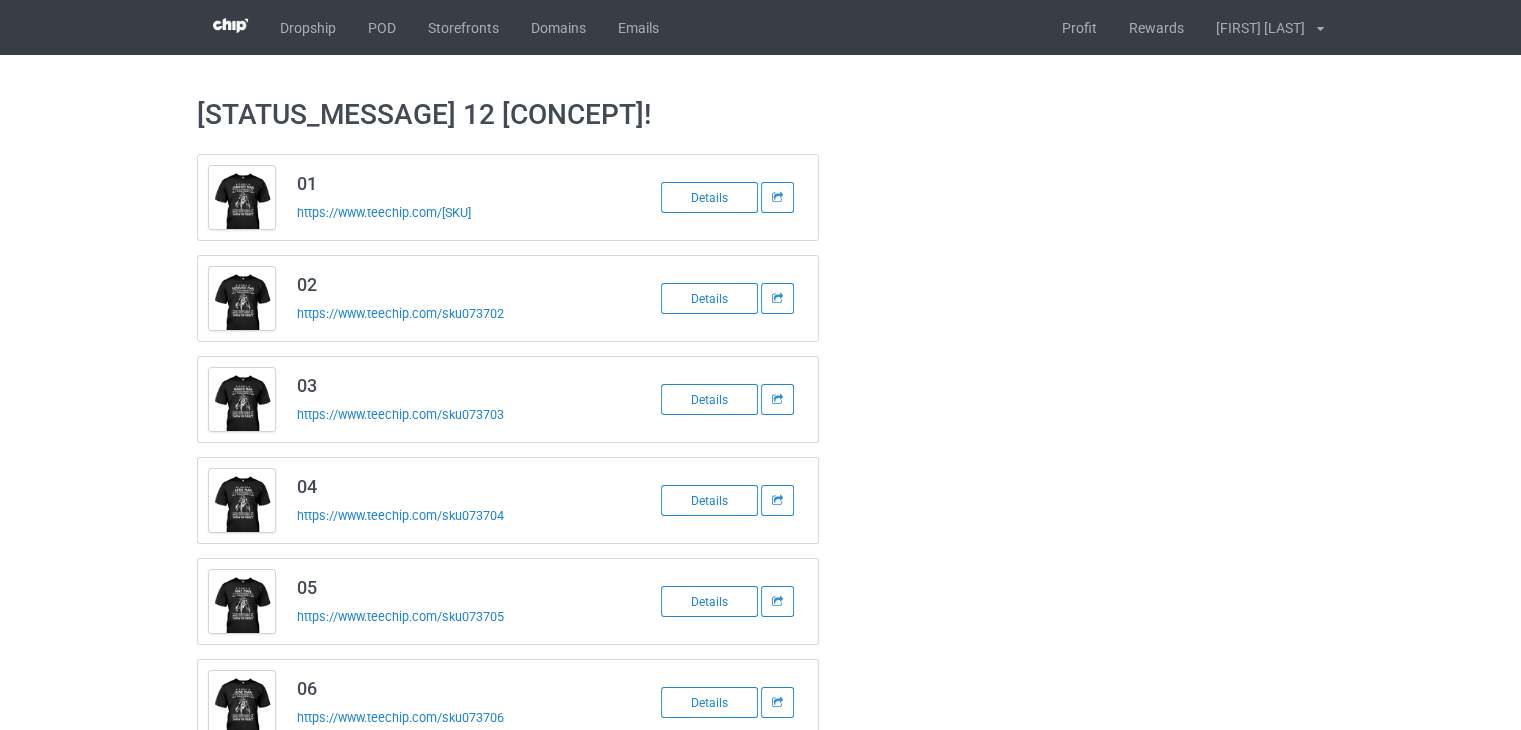 drag, startPoint x: 512, startPoint y: 209, endPoint x: 292, endPoint y: 210, distance: 220.00227 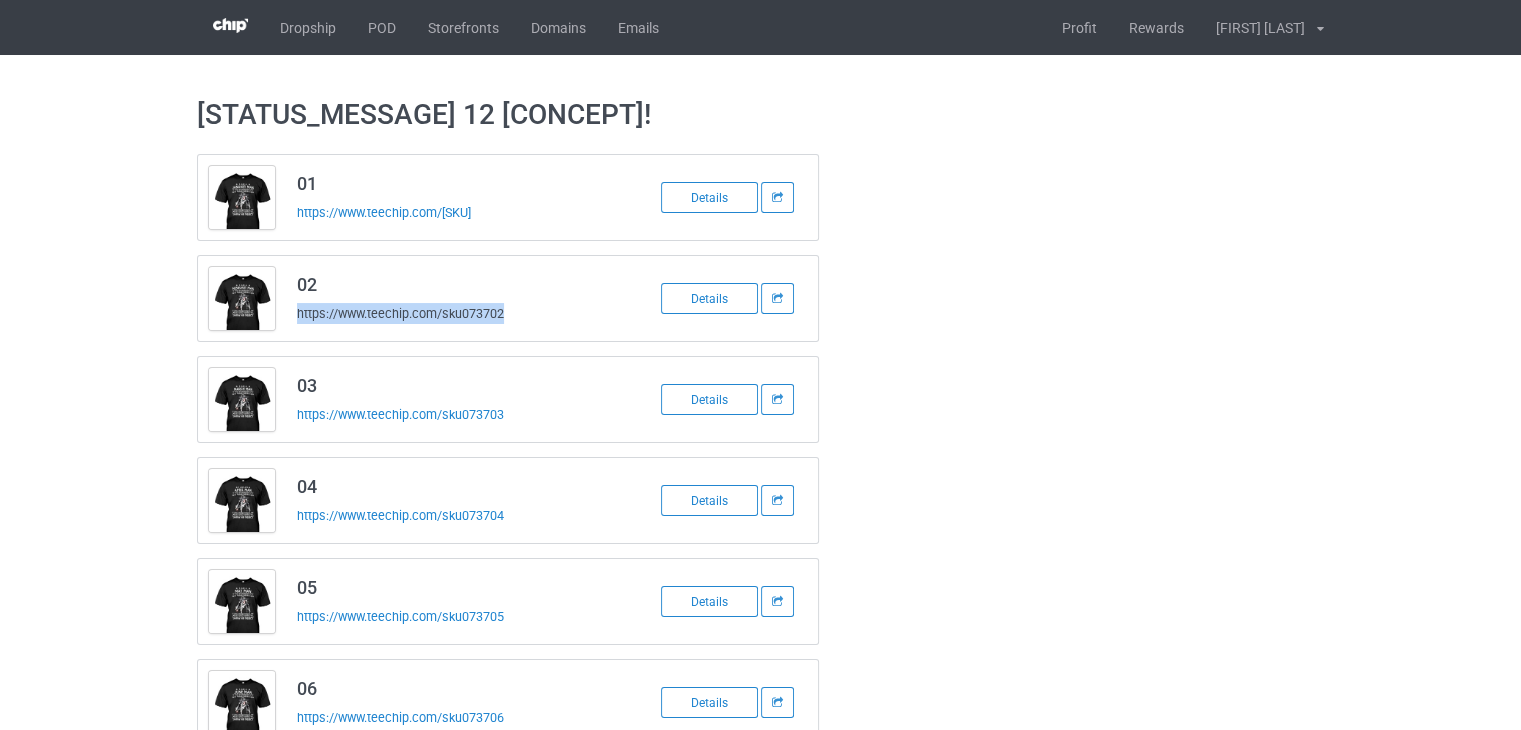 drag, startPoint x: 512, startPoint y: 320, endPoint x: 296, endPoint y: 321, distance: 216.00232 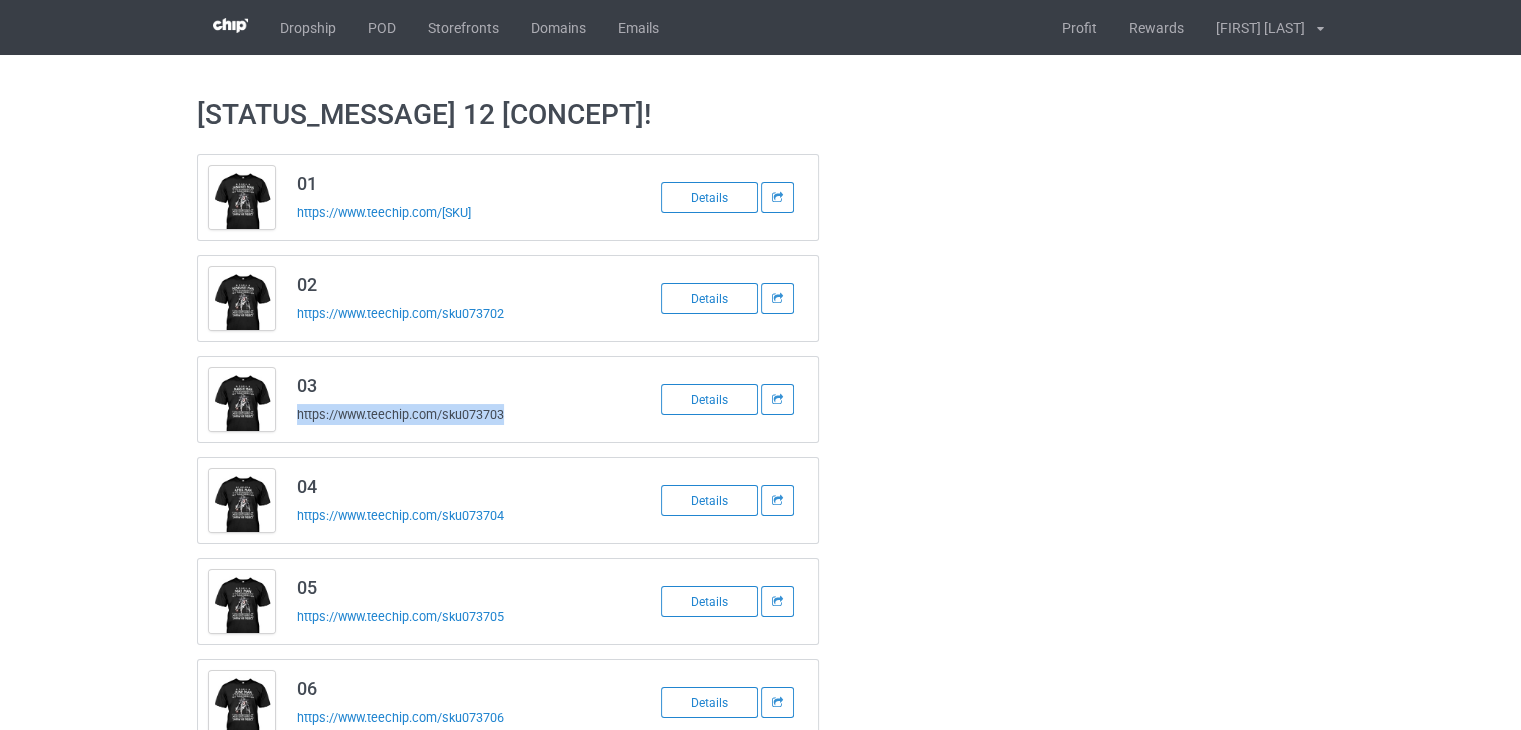 drag, startPoint x: 513, startPoint y: 419, endPoint x: 292, endPoint y: 406, distance: 221.38202 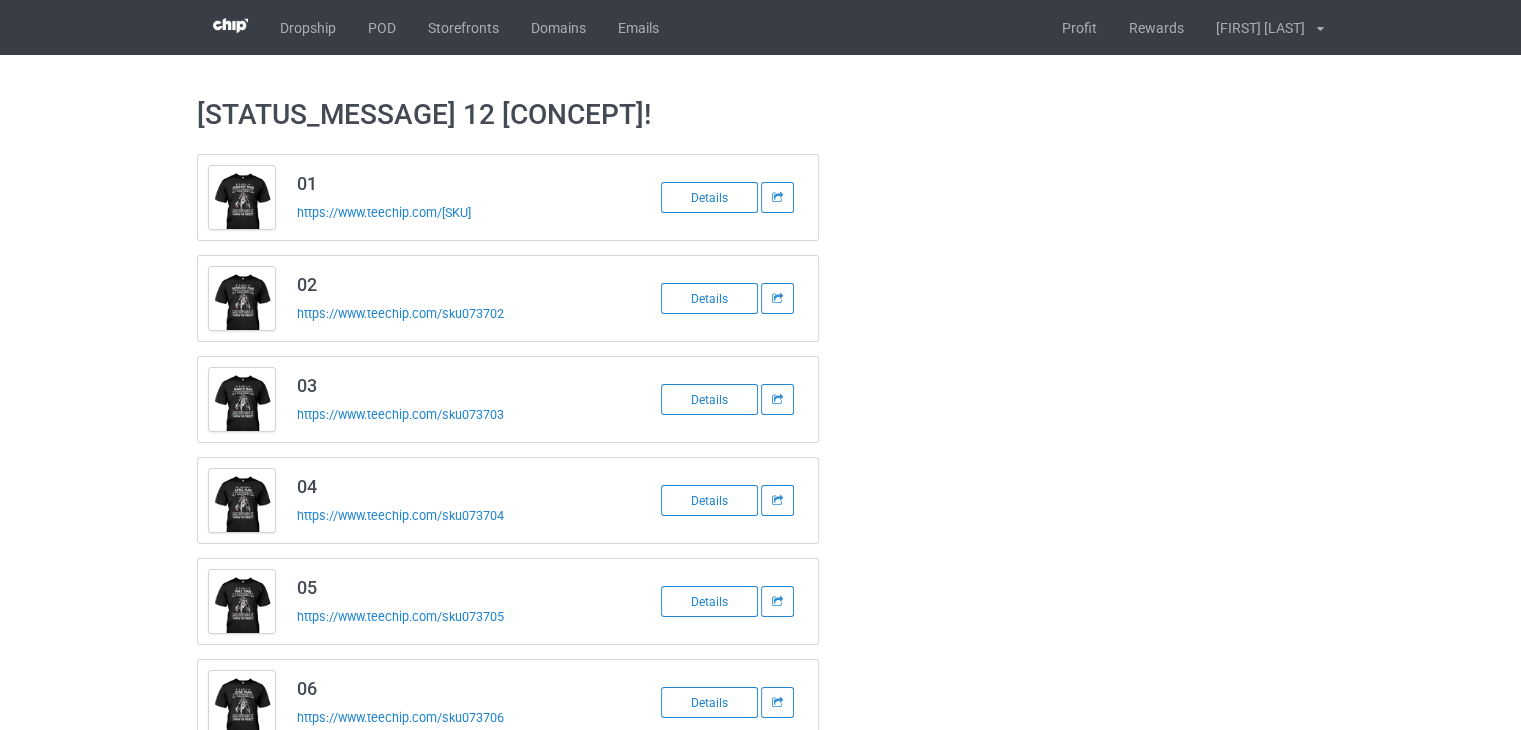 click at bounding box center (905, 753) 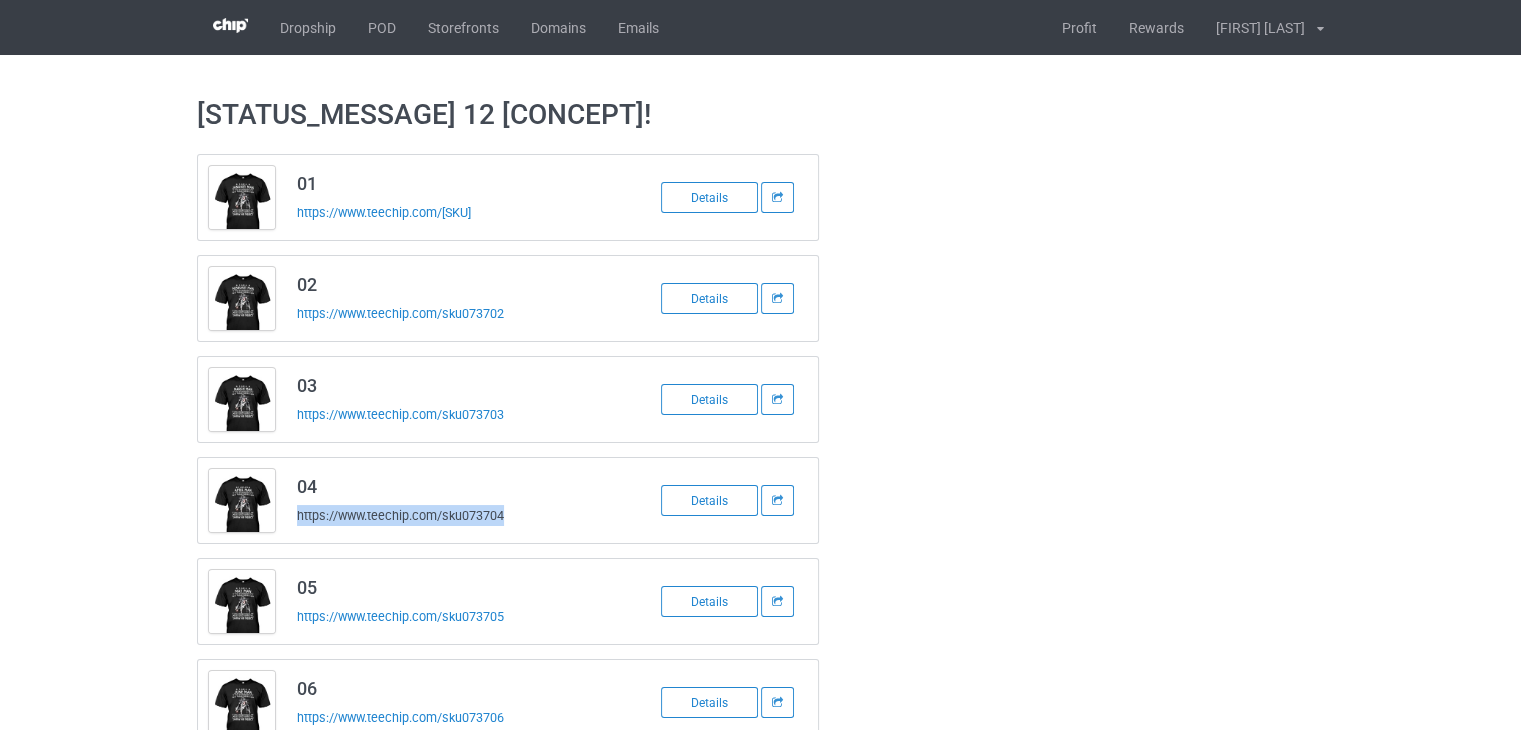 drag, startPoint x: 521, startPoint y: 518, endPoint x: 296, endPoint y: 524, distance: 225.07999 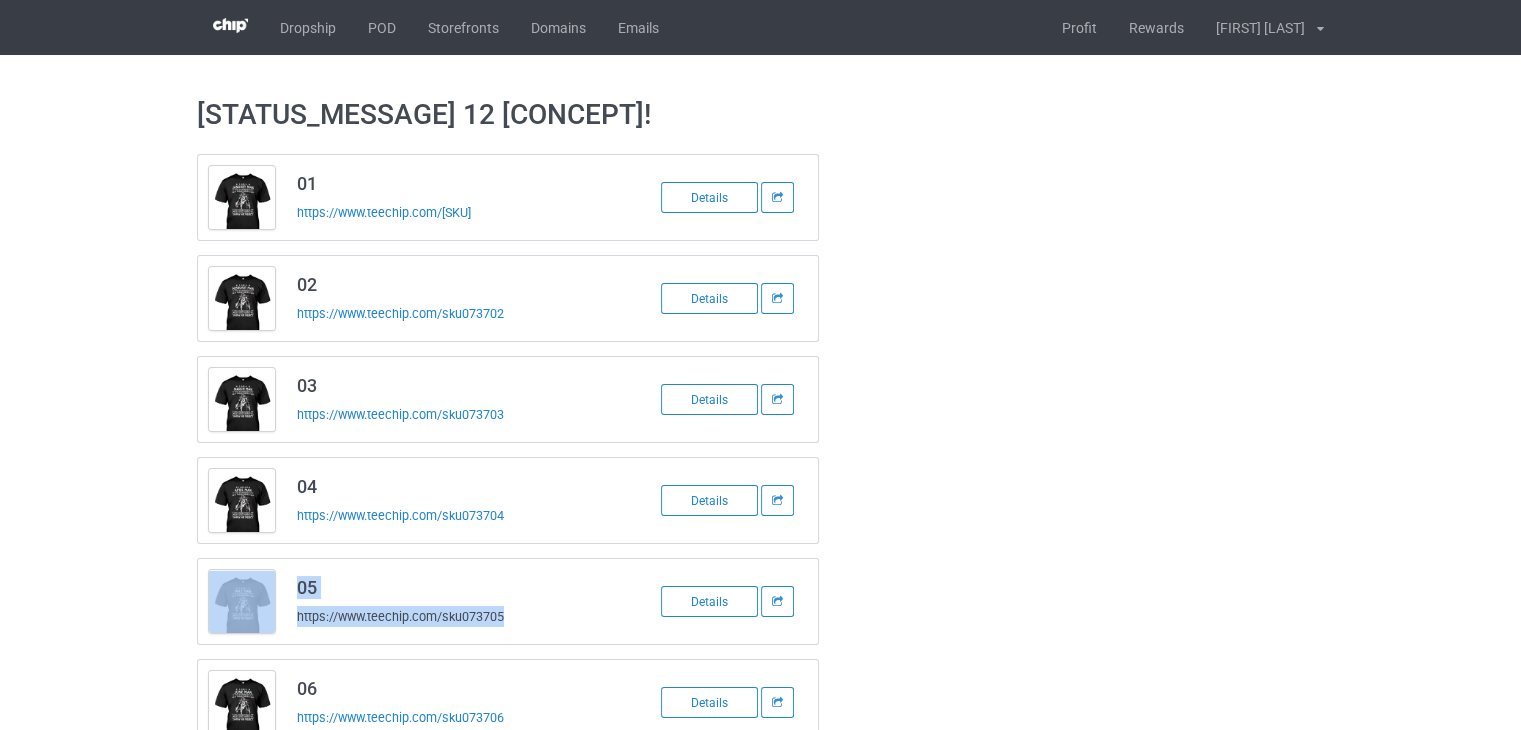 drag, startPoint x: 523, startPoint y: 620, endPoint x: 269, endPoint y: 613, distance: 254.09644 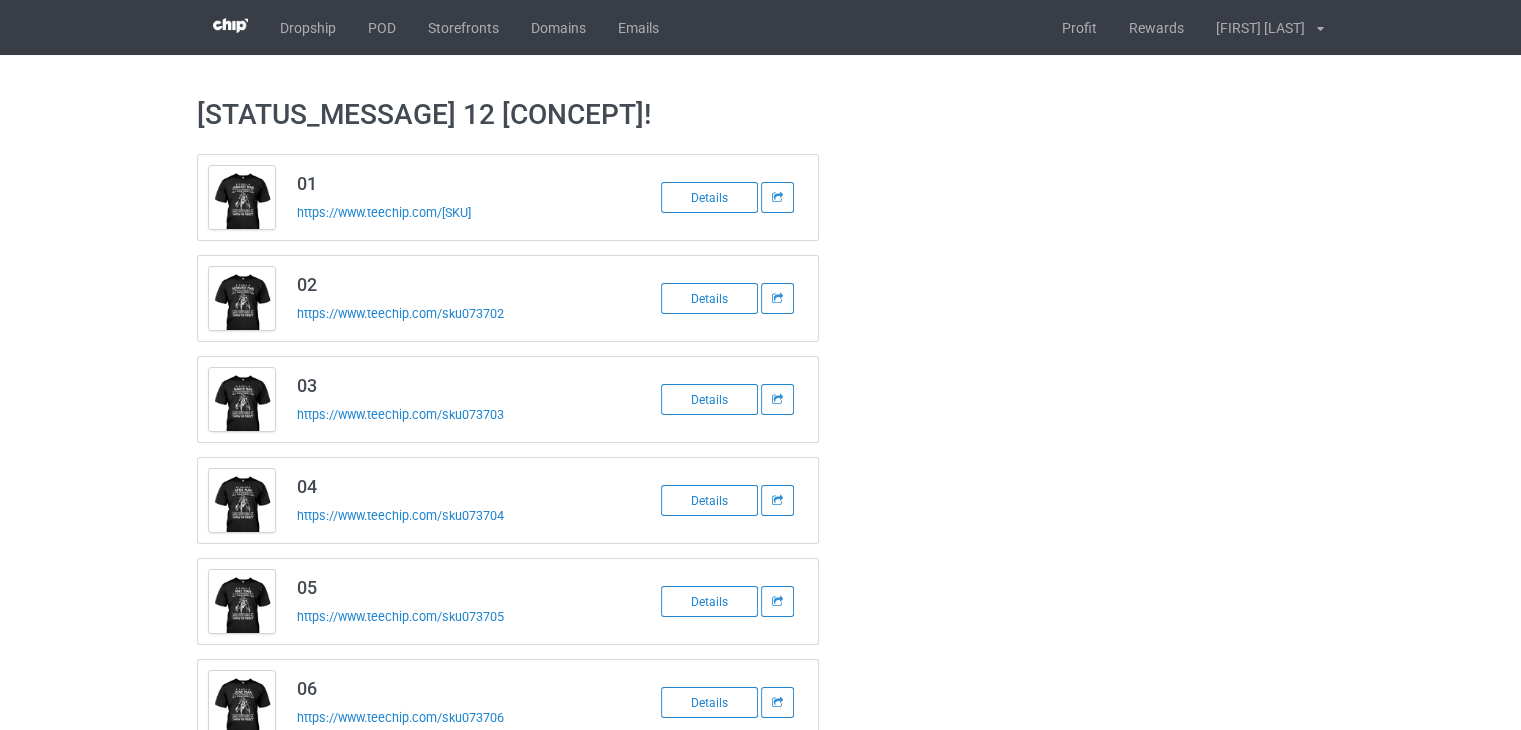 click at bounding box center [905, 753] 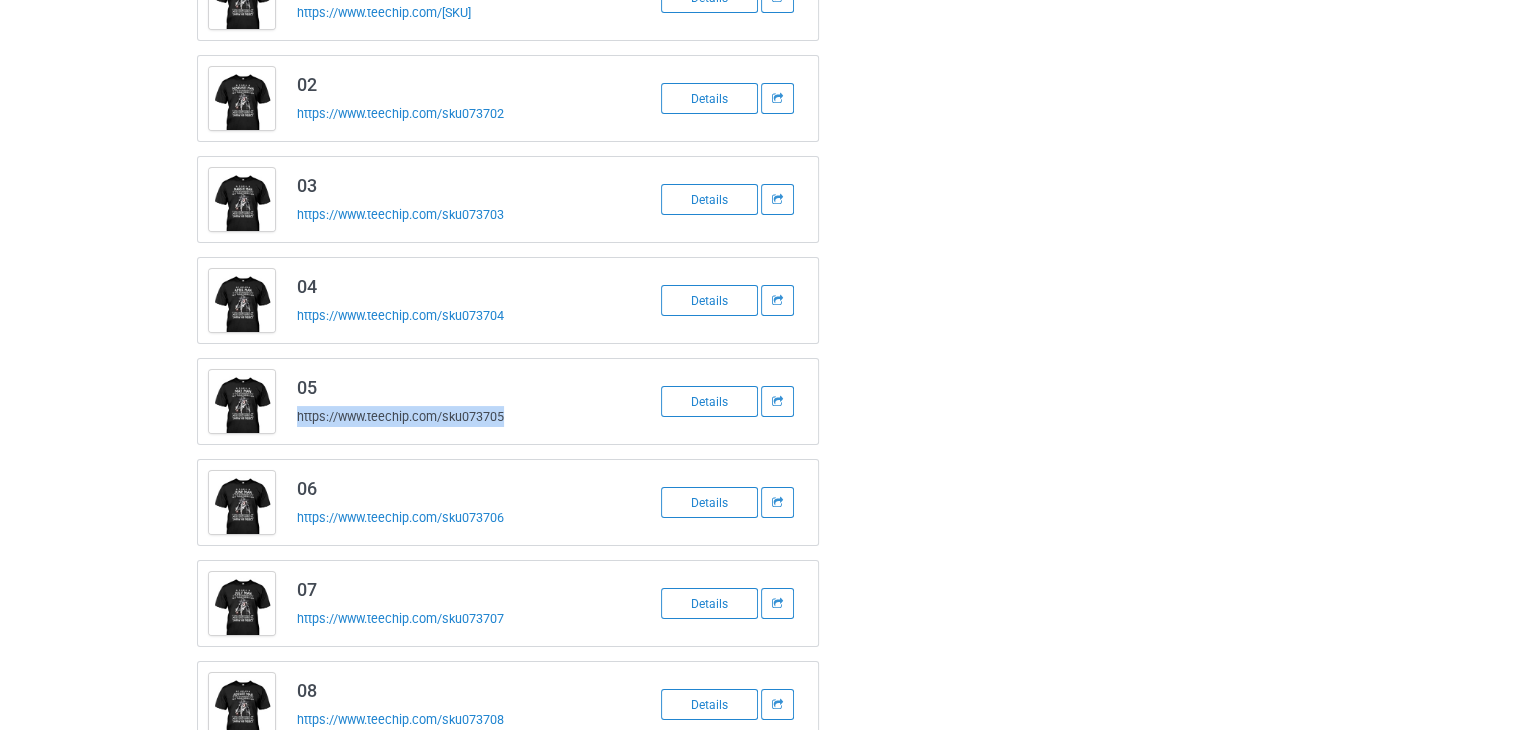 drag, startPoint x: 518, startPoint y: 421, endPoint x: 298, endPoint y: 426, distance: 220.05681 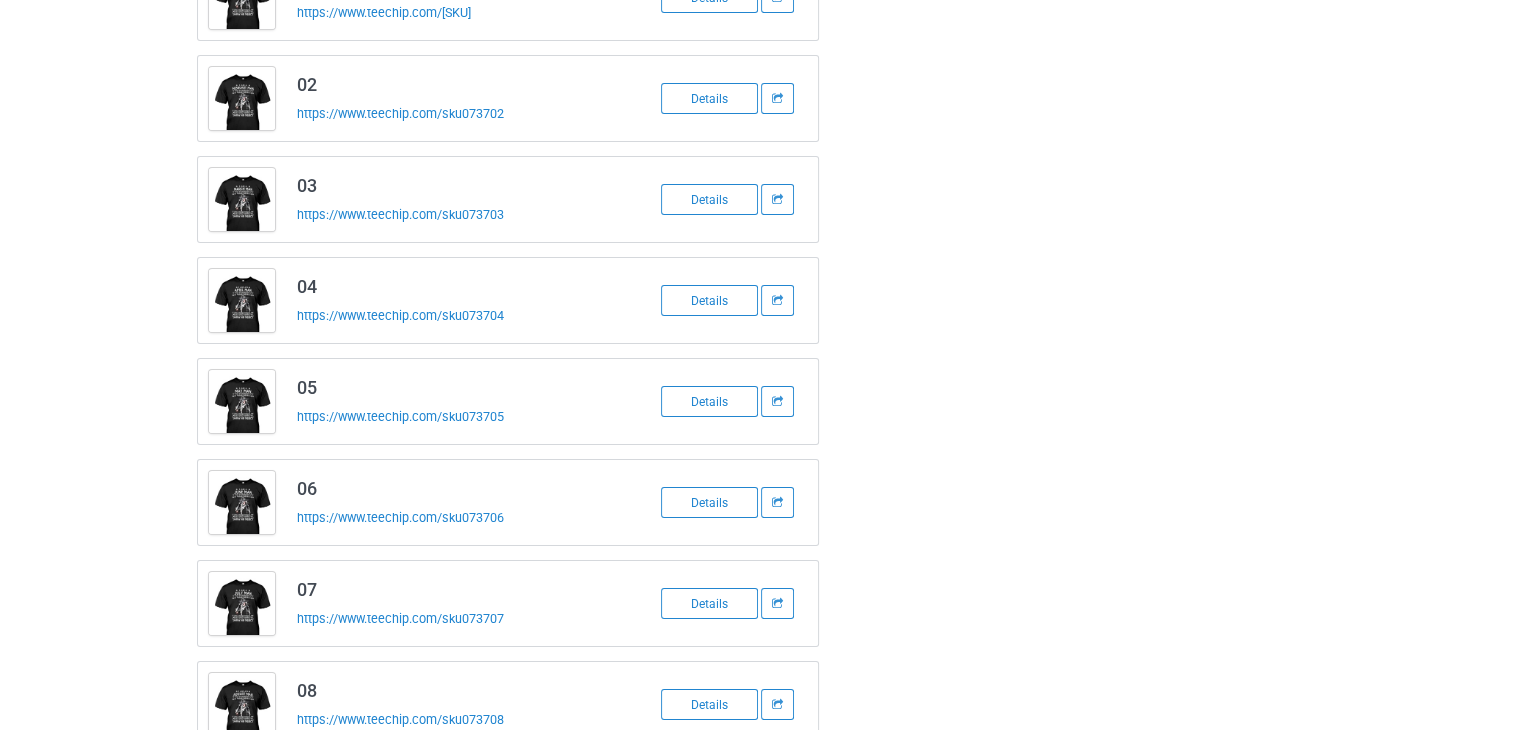 click on "https://www.teechip.com/sku073706" at bounding box center (437, 517) 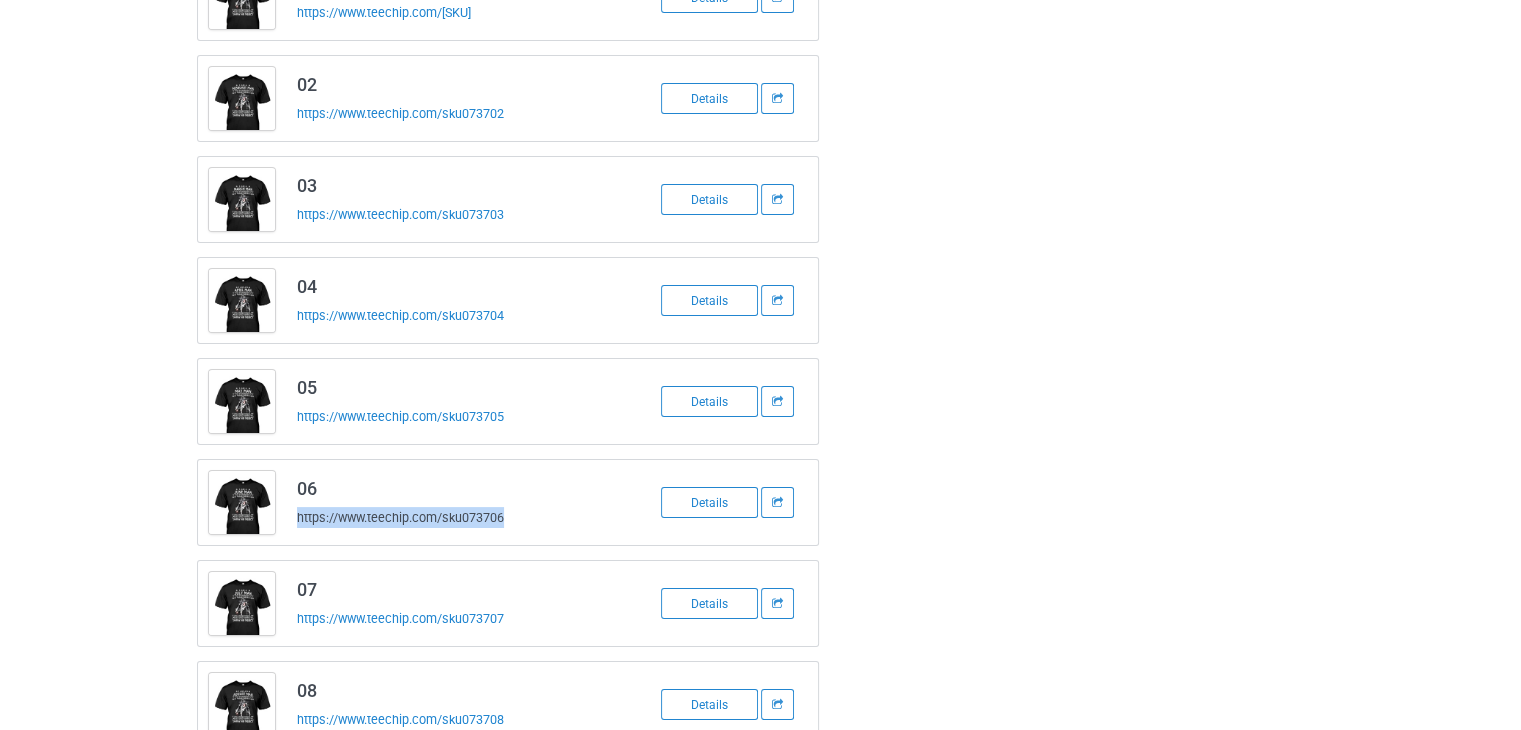 drag, startPoint x: 515, startPoint y: 514, endPoint x: 296, endPoint y: 506, distance: 219.14607 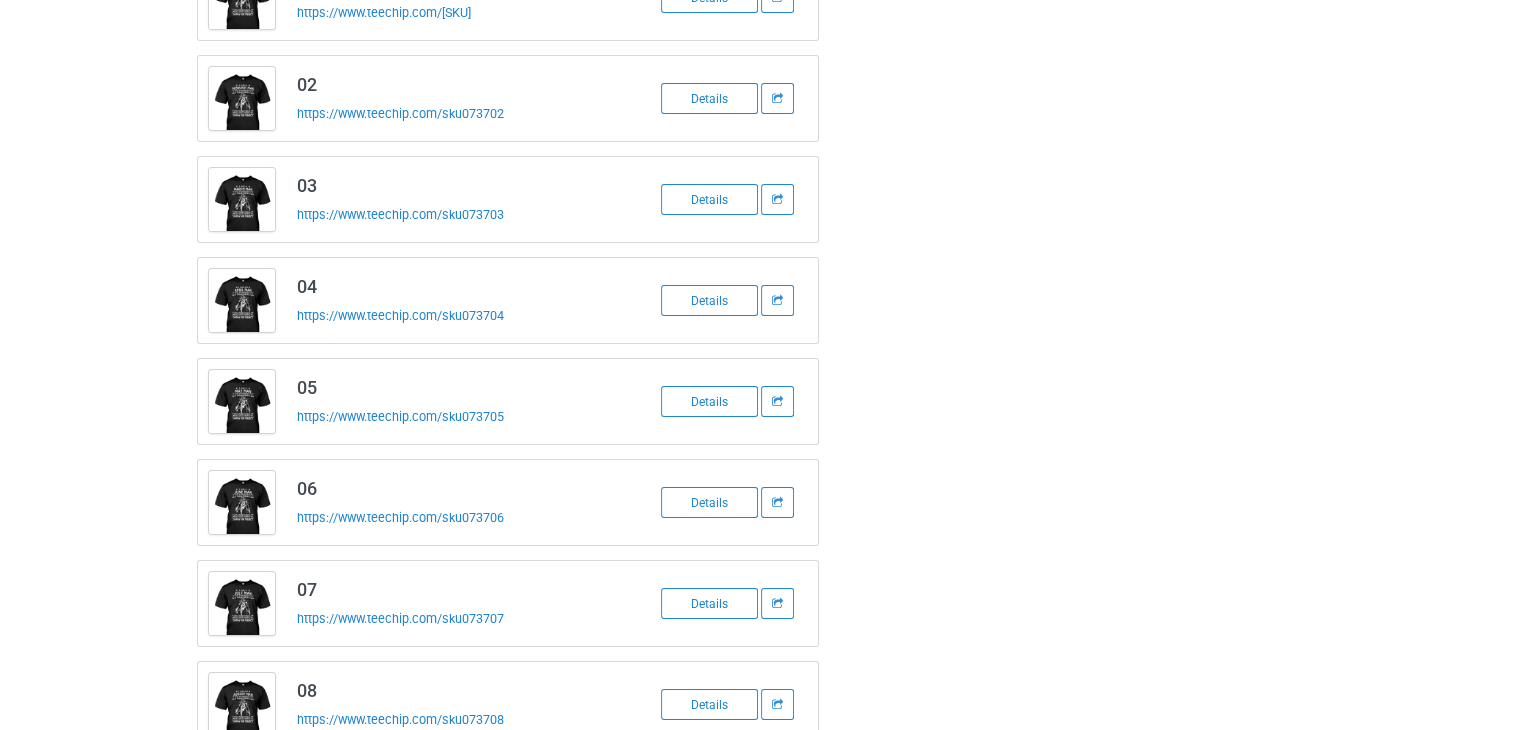 click on "[NUMBER] https://www.teechip.com/sku0737-[NUMBER] Details [NUMBER] https://www.teechip.com/sku0737[NUMBER] Details [NUMBER] https://www.teechip.com/sku0737[NUMBER] Details [NUMBER] https://www.teechip.com/sku0737[NUMBER] Details [NUMBER] https://www.teechip.com/sku0737[NUMBER] Details [NUMBER] https://www.teechip.com/sku0737[NUMBER] Details [NUMBER] https://www.teechip.com/sku0737[NUMBER] Details [NUMBER] https://www.teechip.com/sku0737[NUMBER] Details [NUMBER] https://www.teechip.com/sku0737[NUMBER] Details [NUMBER] https://www.teechip.com/sku0737[NUMBER] Details [NUMBER] https://www.teechip.com/sku0737[NUMBER] Details [NUMBER] https://www.teechip.com/sku0737[NUMBER] Details" at bounding box center (760, 553) 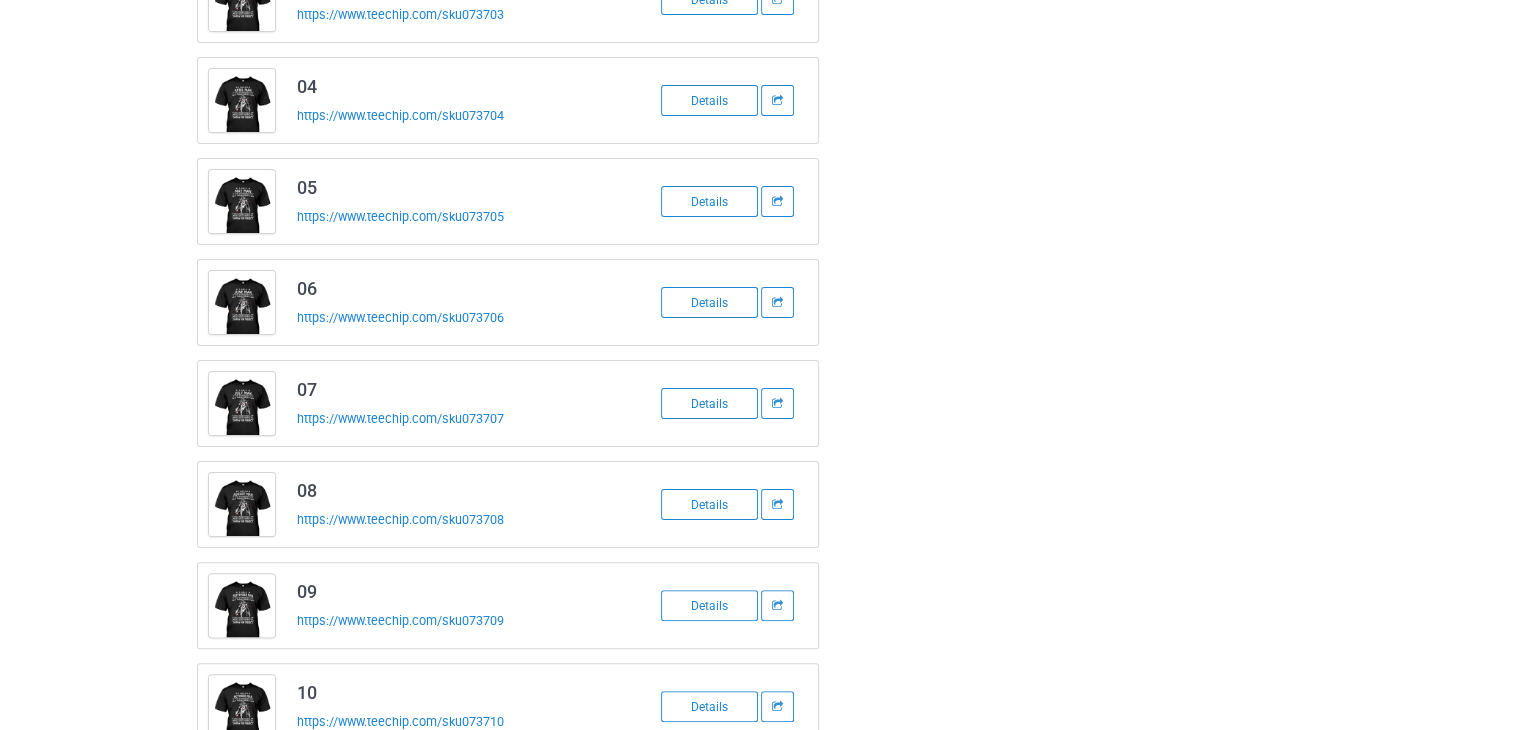 scroll, scrollTop: 500, scrollLeft: 0, axis: vertical 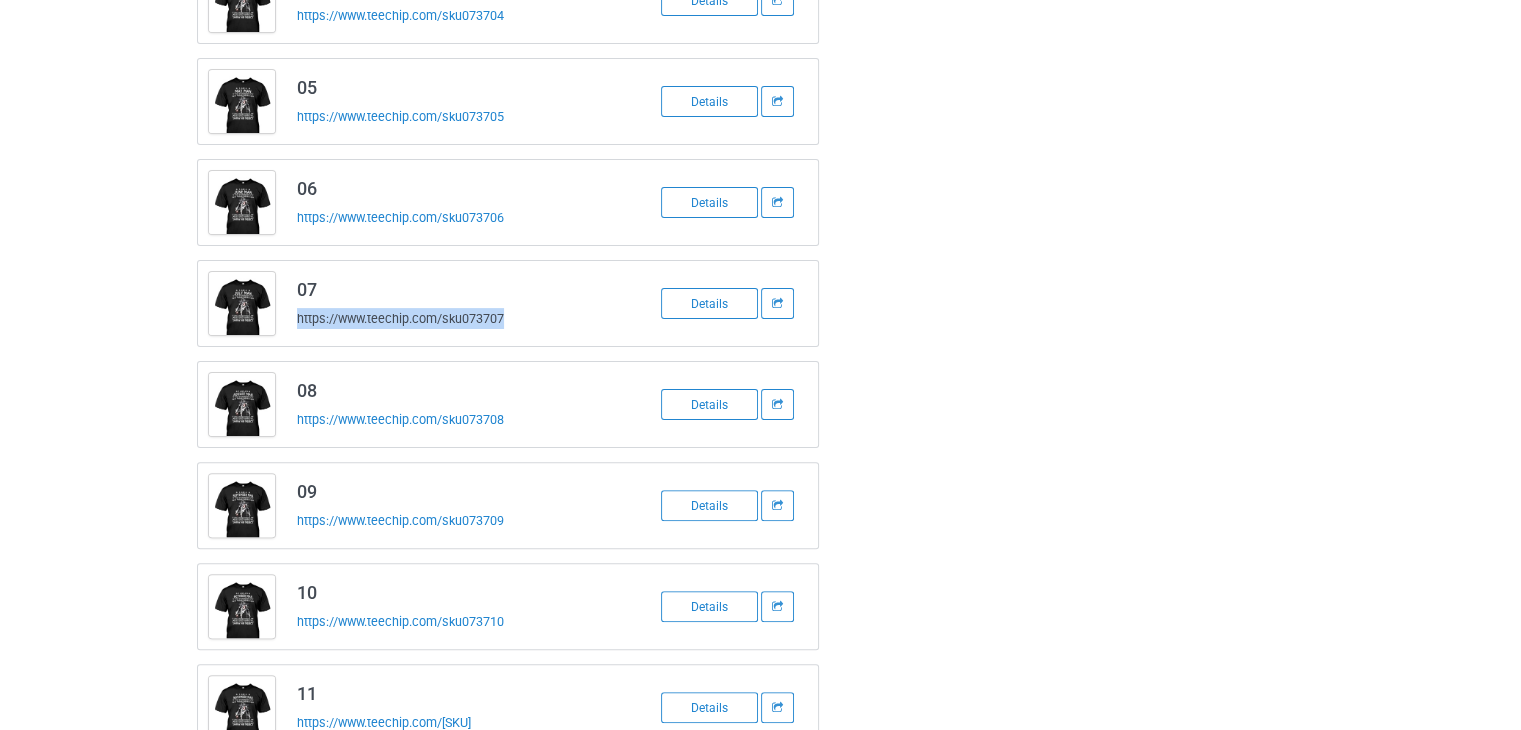 drag, startPoint x: 513, startPoint y: 325, endPoint x: 296, endPoint y: 332, distance: 217.11287 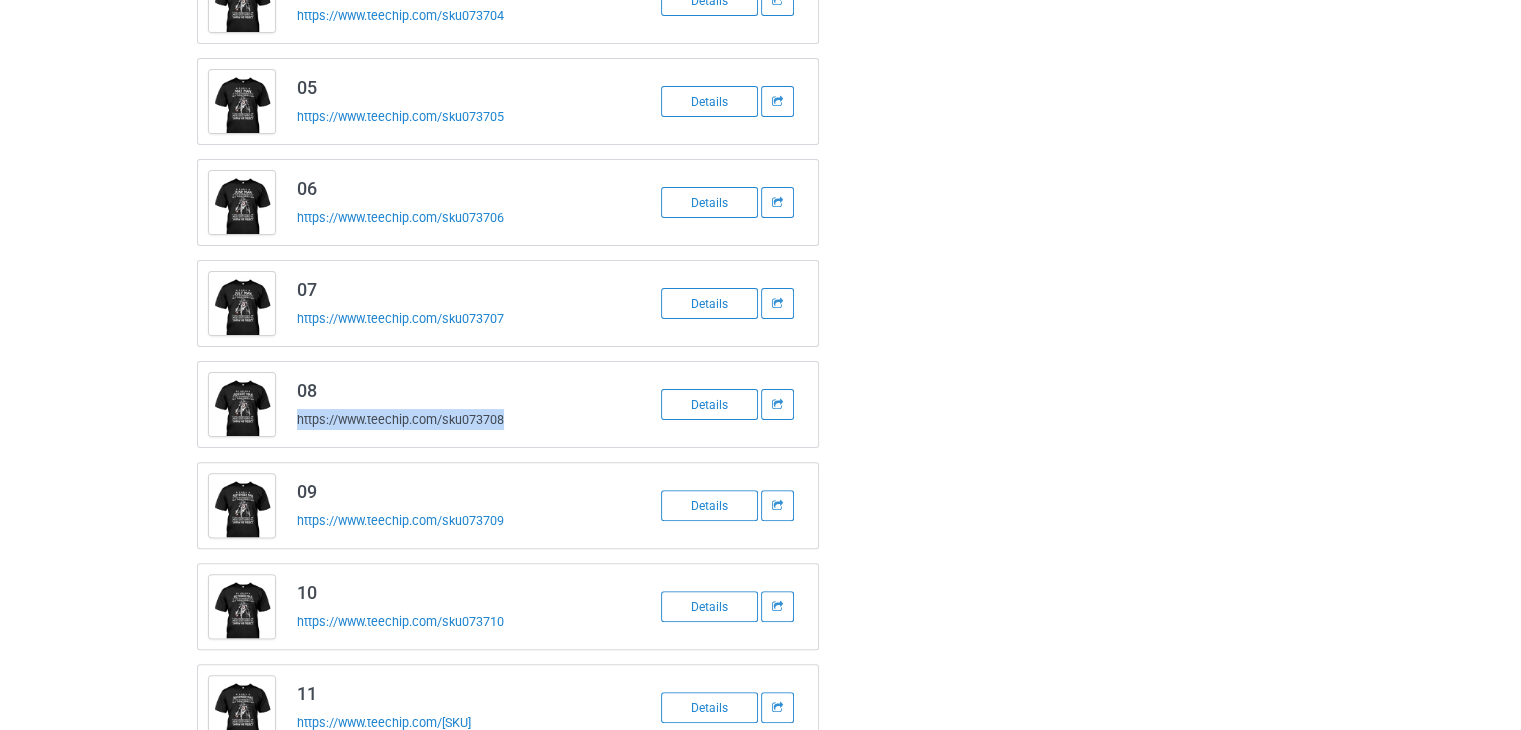 drag, startPoint x: 520, startPoint y: 412, endPoint x: 296, endPoint y: 429, distance: 224.64417 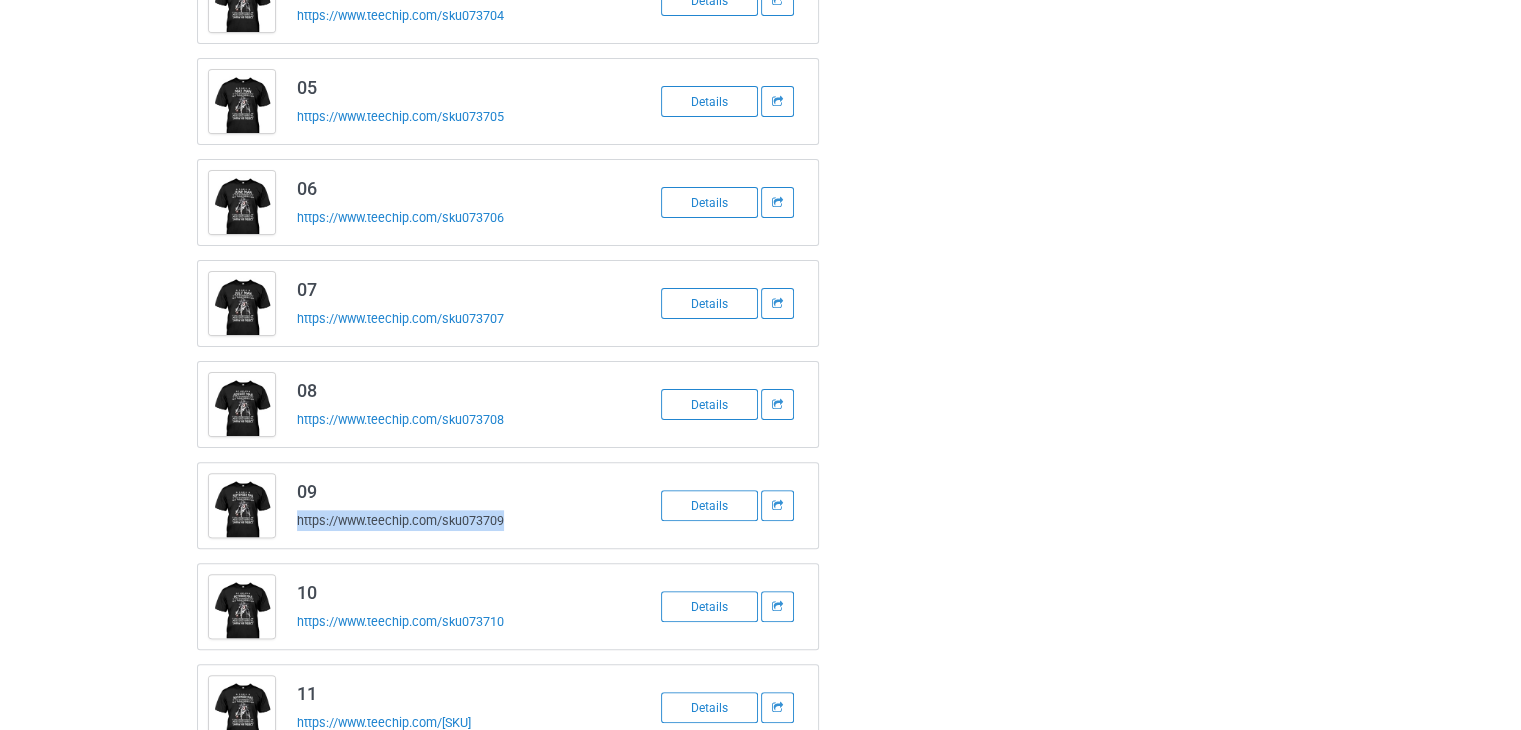 drag, startPoint x: 520, startPoint y: 520, endPoint x: 295, endPoint y: 535, distance: 225.49945 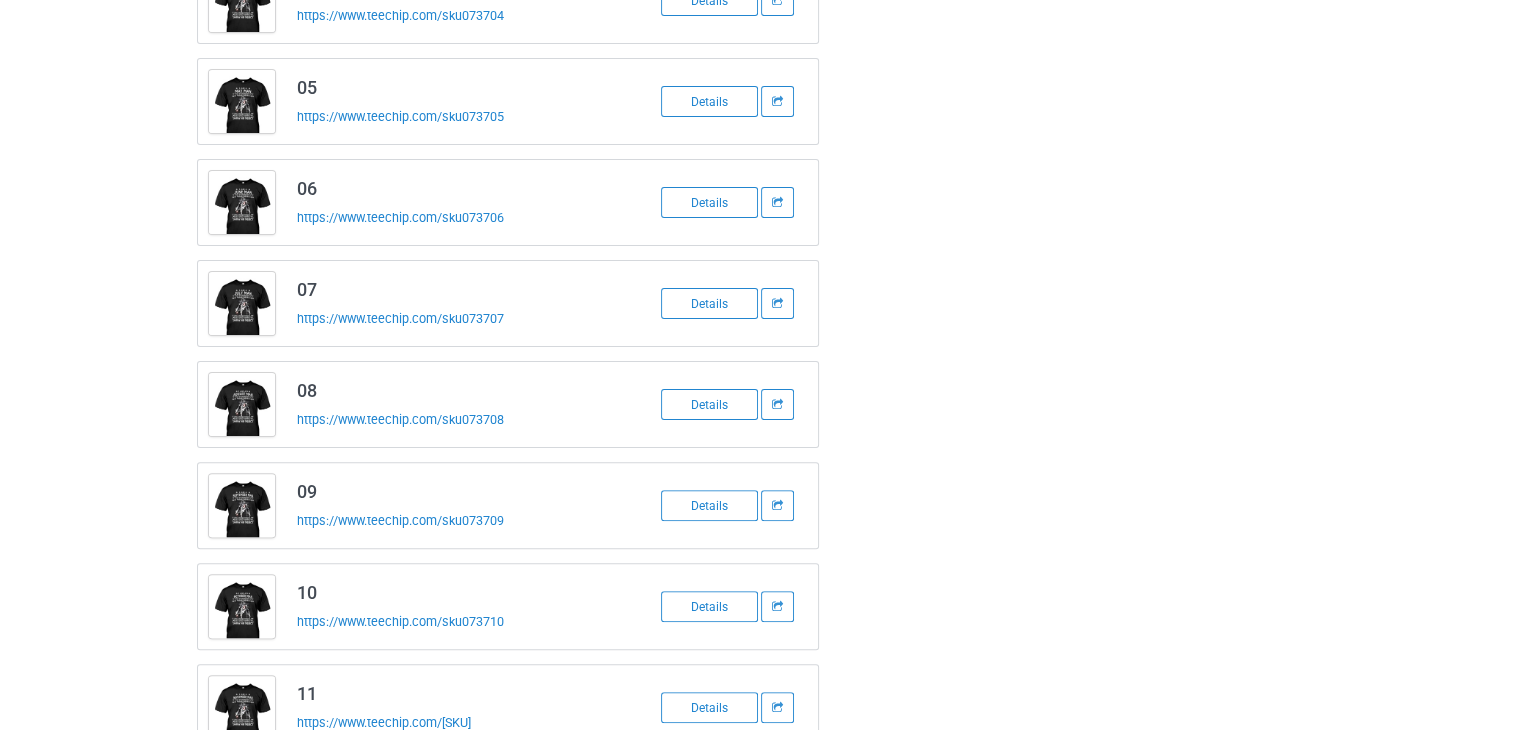 click on "[NUMBER] https://www.teechip.com/sku0737-[NUMBER] Details [NUMBER] https://www.teechip.com/sku0737[NUMBER] Details [NUMBER] https://www.teechip.com/sku0737[NUMBER] Details [NUMBER] https://www.teechip.com/sku0737[NUMBER] Details [NUMBER] https://www.teechip.com/sku0737[NUMBER] Details [NUMBER] https://www.teechip.com/sku0737[NUMBER] Details [NUMBER] https://www.teechip.com/sku0737[NUMBER] Details [NUMBER] https://www.teechip.com/sku0737[NUMBER] Details [NUMBER] https://www.teechip.com/sku0737[NUMBER] Details [NUMBER] https://www.teechip.com/sku0737[NUMBER] Details [NUMBER] https://www.teechip.com/sku0737[NUMBER] Details [NUMBER] https://www.teechip.com/sku0737[NUMBER] Details" at bounding box center (760, 253) 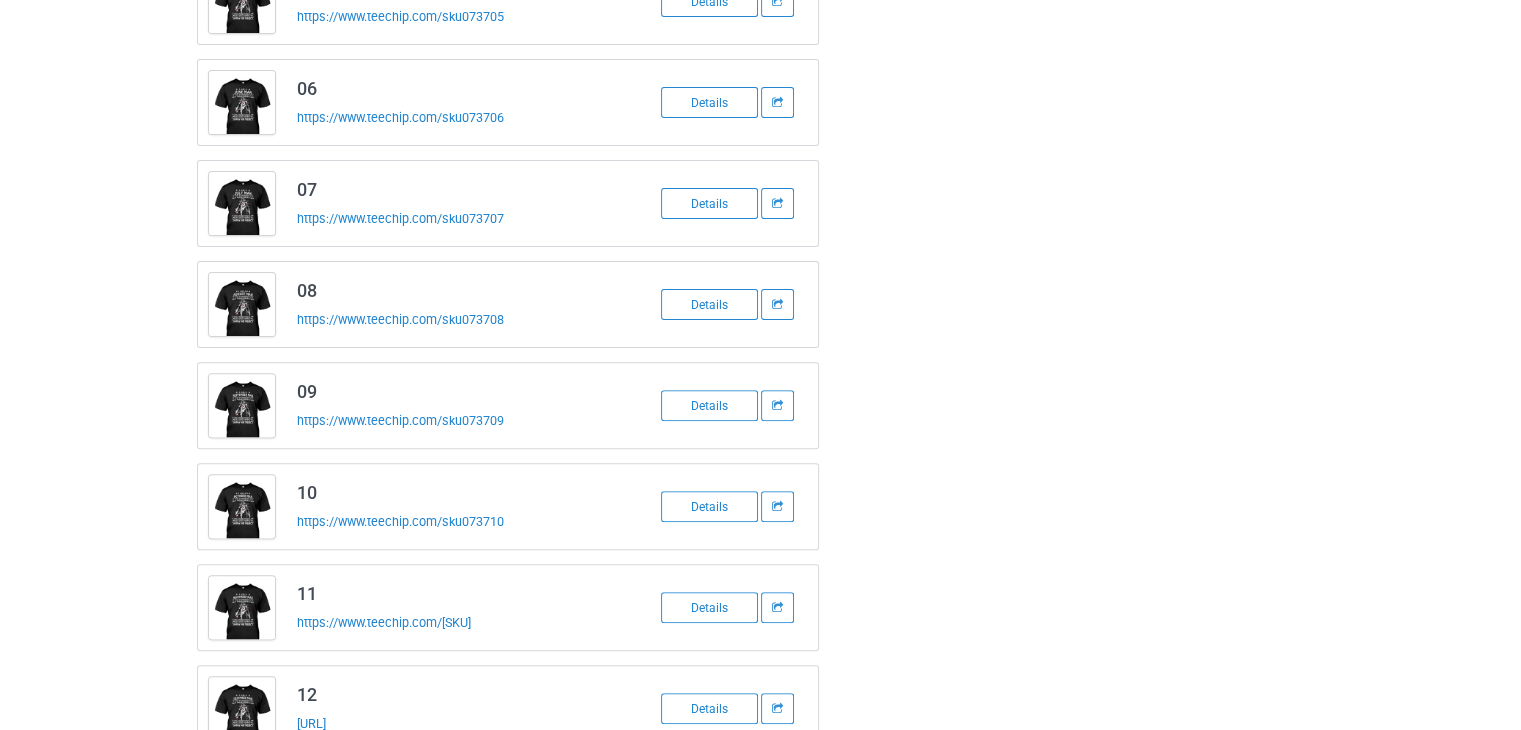 scroll, scrollTop: 660, scrollLeft: 0, axis: vertical 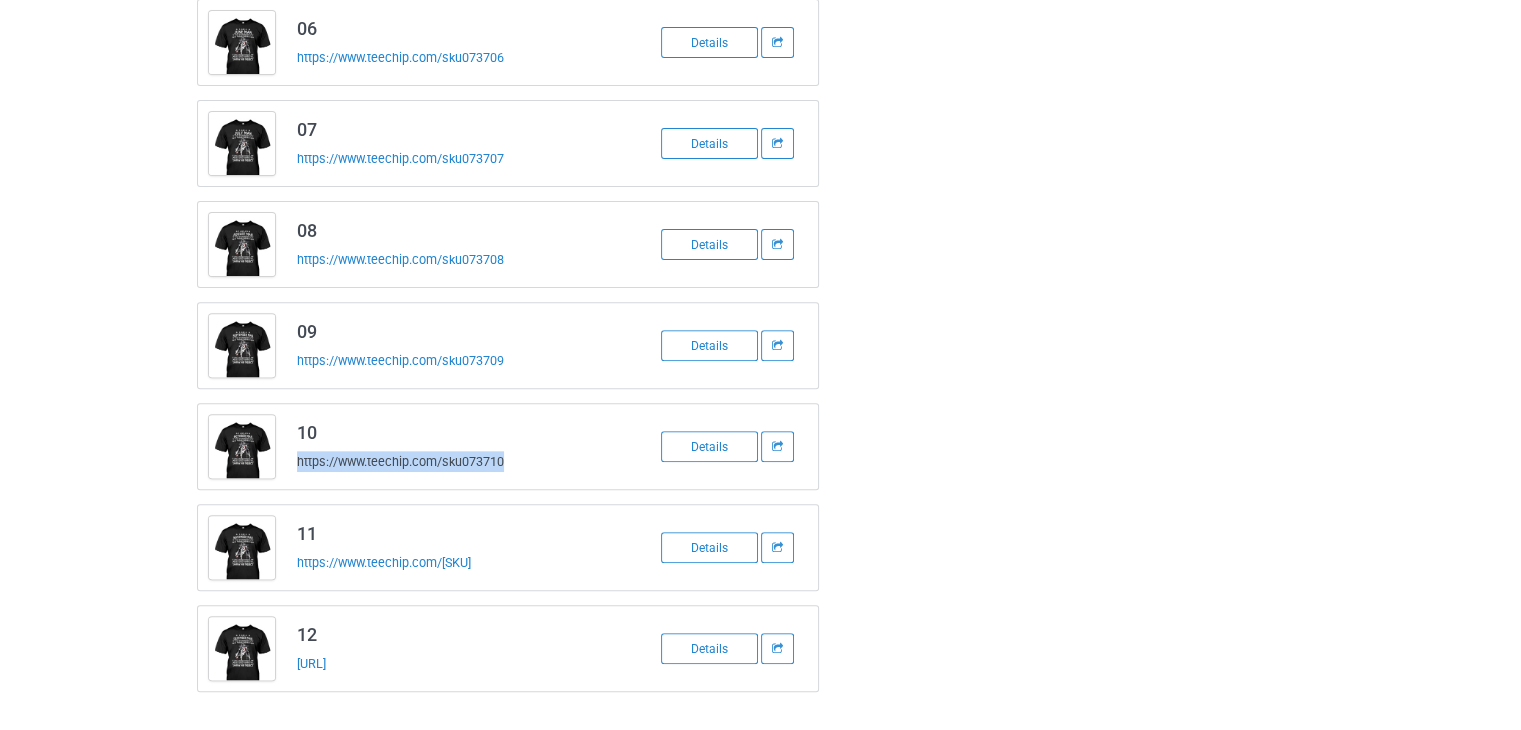 drag, startPoint x: 522, startPoint y: 461, endPoint x: 300, endPoint y: 472, distance: 222.27235 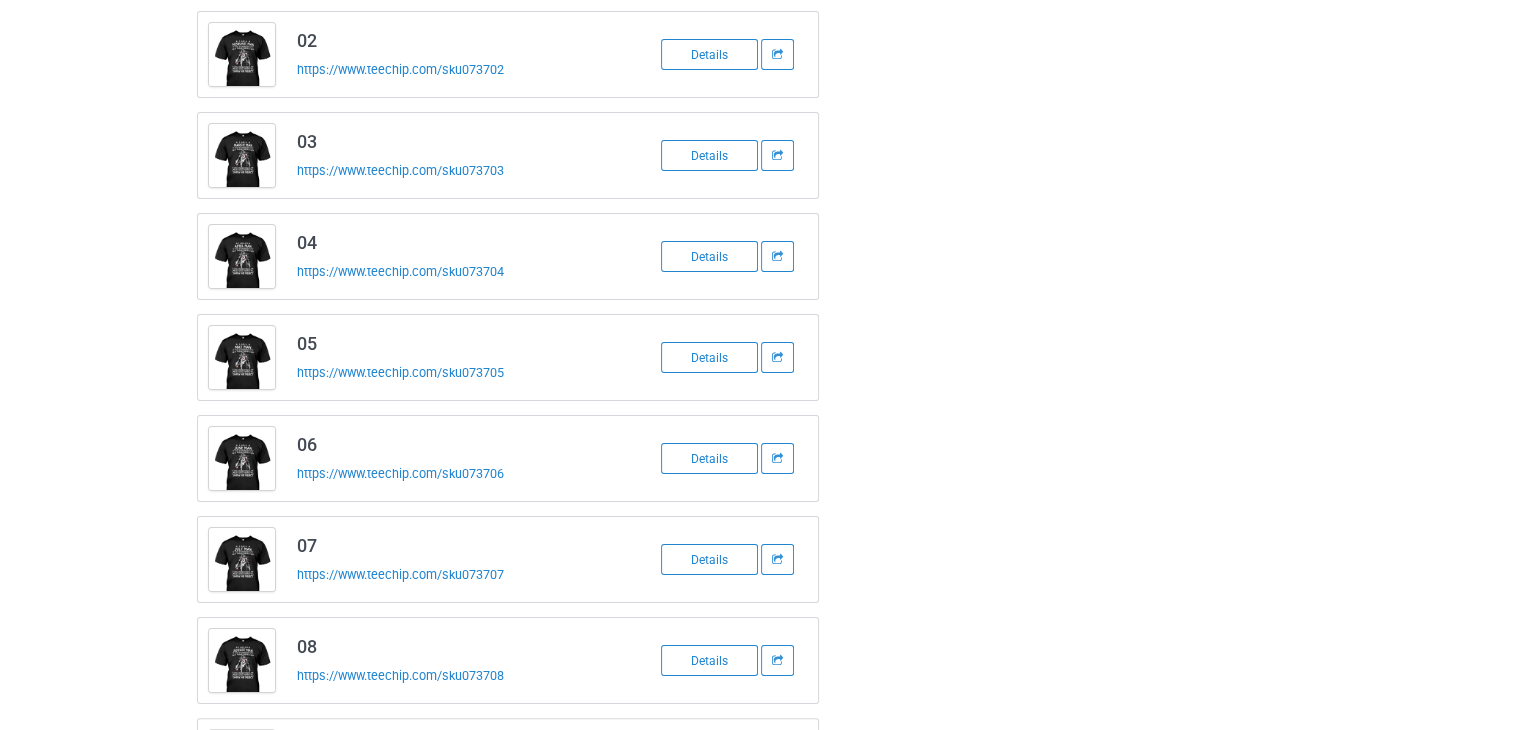scroll, scrollTop: 0, scrollLeft: 0, axis: both 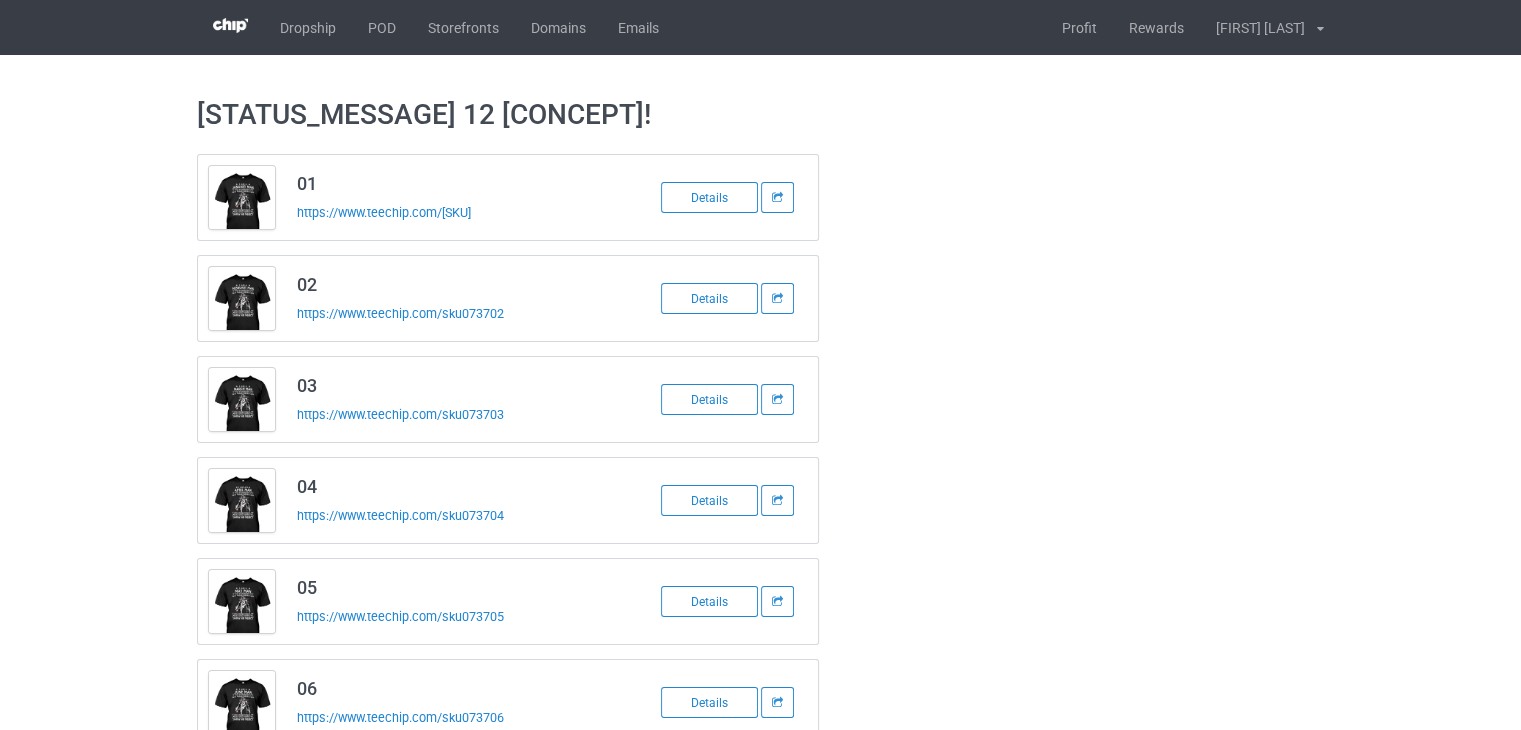 click on "[NUMBER] https://www.teechip.com/sku0737-[NUMBER] Details [NUMBER] https://www.teechip.com/sku0737[NUMBER] Details [NUMBER] https://www.teechip.com/sku0737[NUMBER] Details [NUMBER] https://www.teechip.com/sku0737[NUMBER] Details [NUMBER] https://www.teechip.com/sku0737[NUMBER] Details [NUMBER] https://www.teechip.com/sku0737[NUMBER] Details [NUMBER] https://www.teechip.com/sku0737[NUMBER] Details [NUMBER] https://www.teechip.com/sku0737[NUMBER] Details [NUMBER] https://www.teechip.com/sku0737[NUMBER] Details [NUMBER] https://www.teechip.com/sku0737[NUMBER] Details [NUMBER] https://www.teechip.com/sku0737[NUMBER] Details [NUMBER] https://www.teechip.com/sku0737[NUMBER] Details" at bounding box center (760, 753) 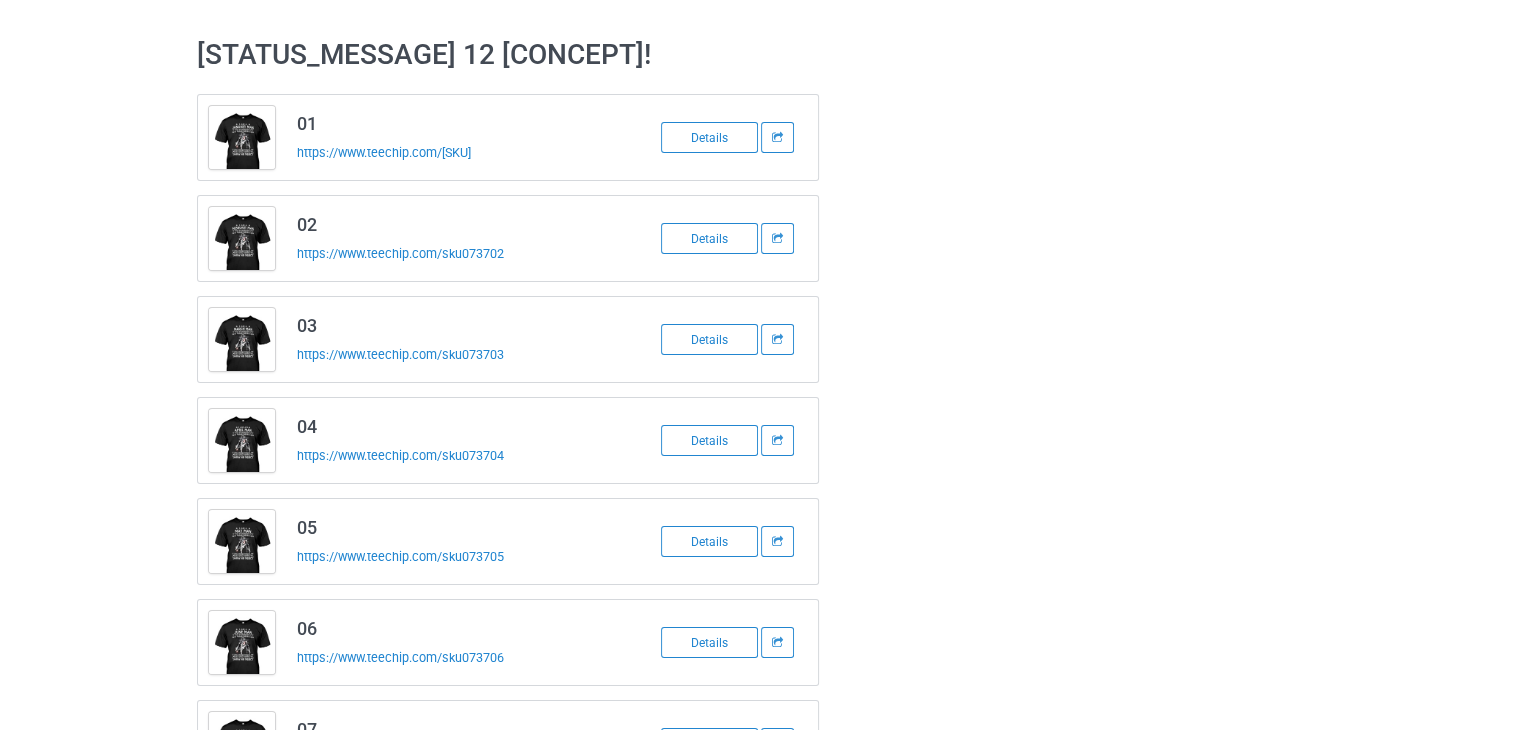 scroll, scrollTop: 0, scrollLeft: 0, axis: both 